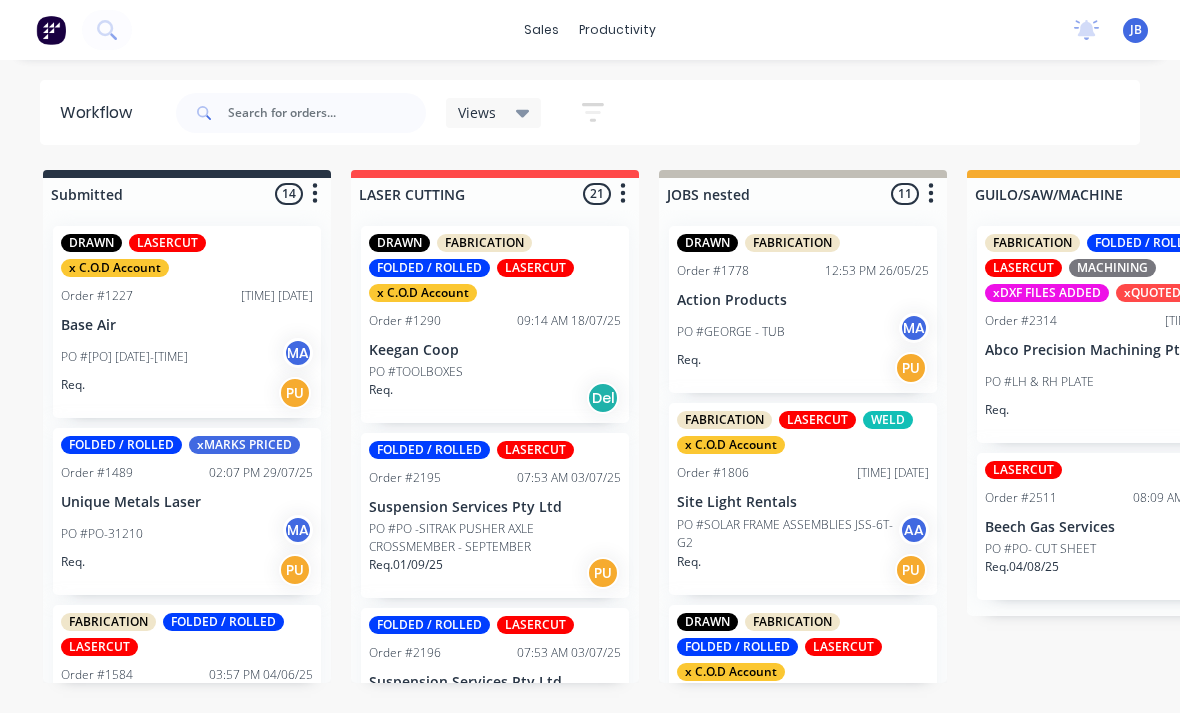 scroll, scrollTop: 19, scrollLeft: 1300, axis: both 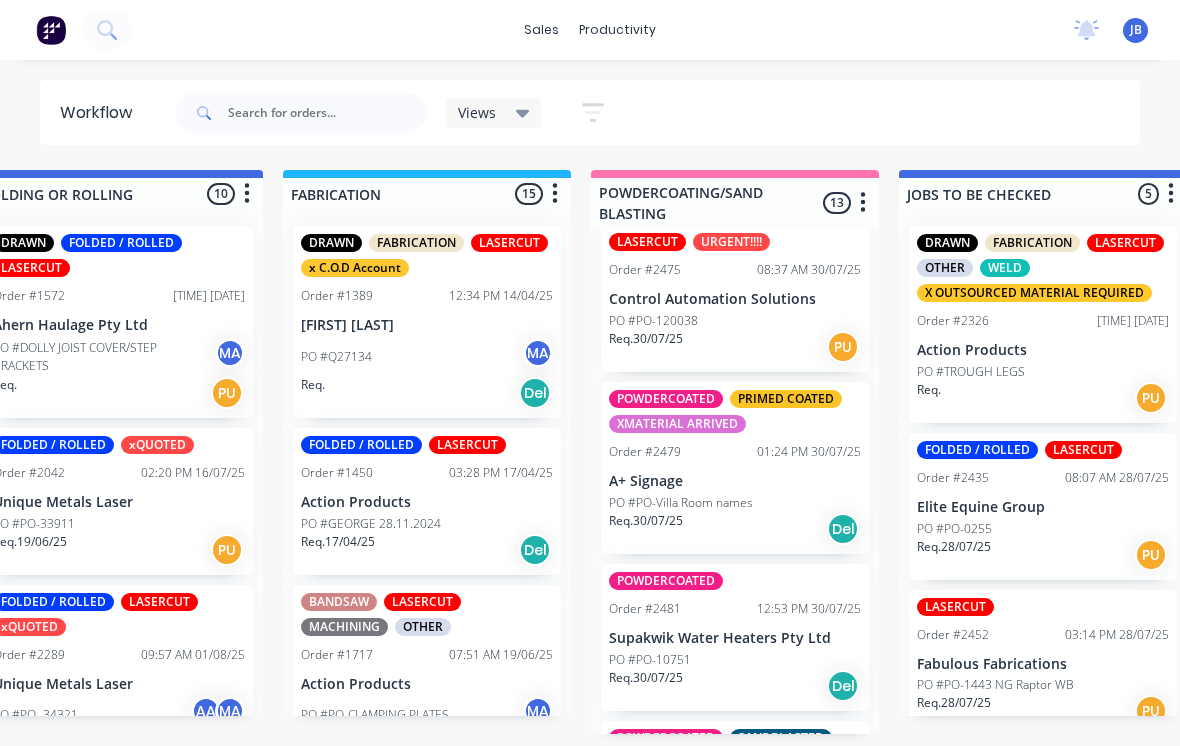 click on "Control Automation Solutions" at bounding box center (735, 299) 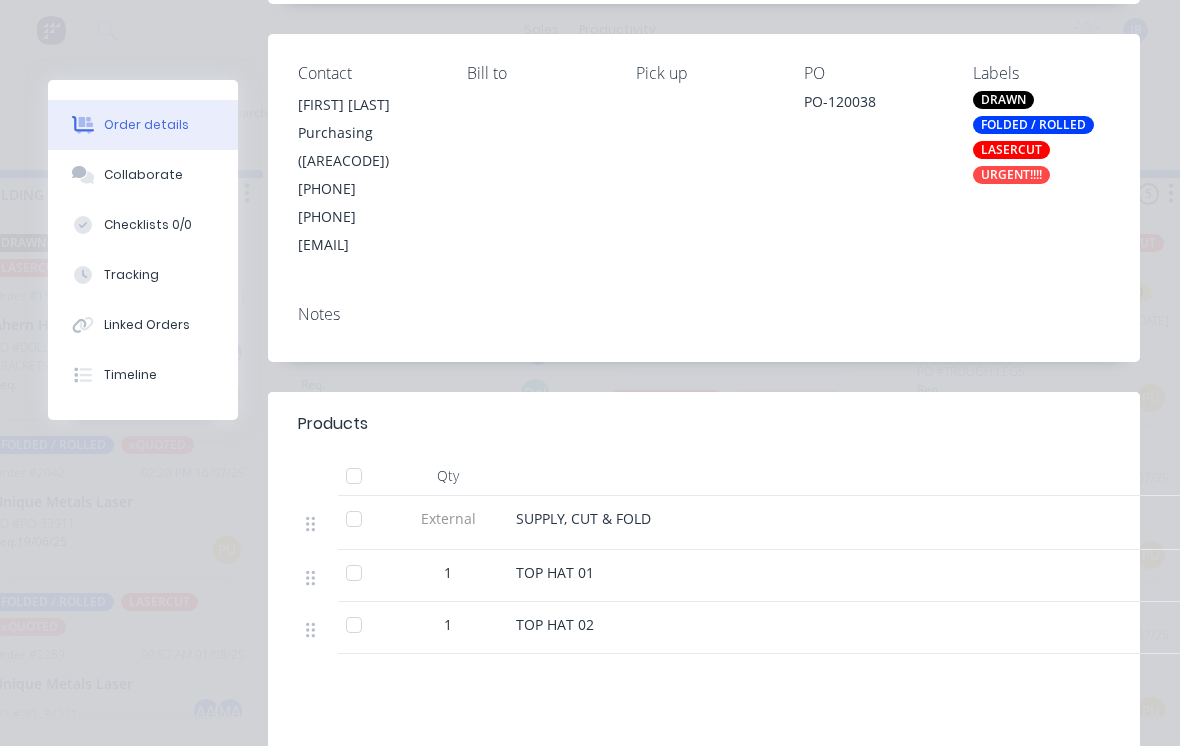 scroll, scrollTop: 238, scrollLeft: 0, axis: vertical 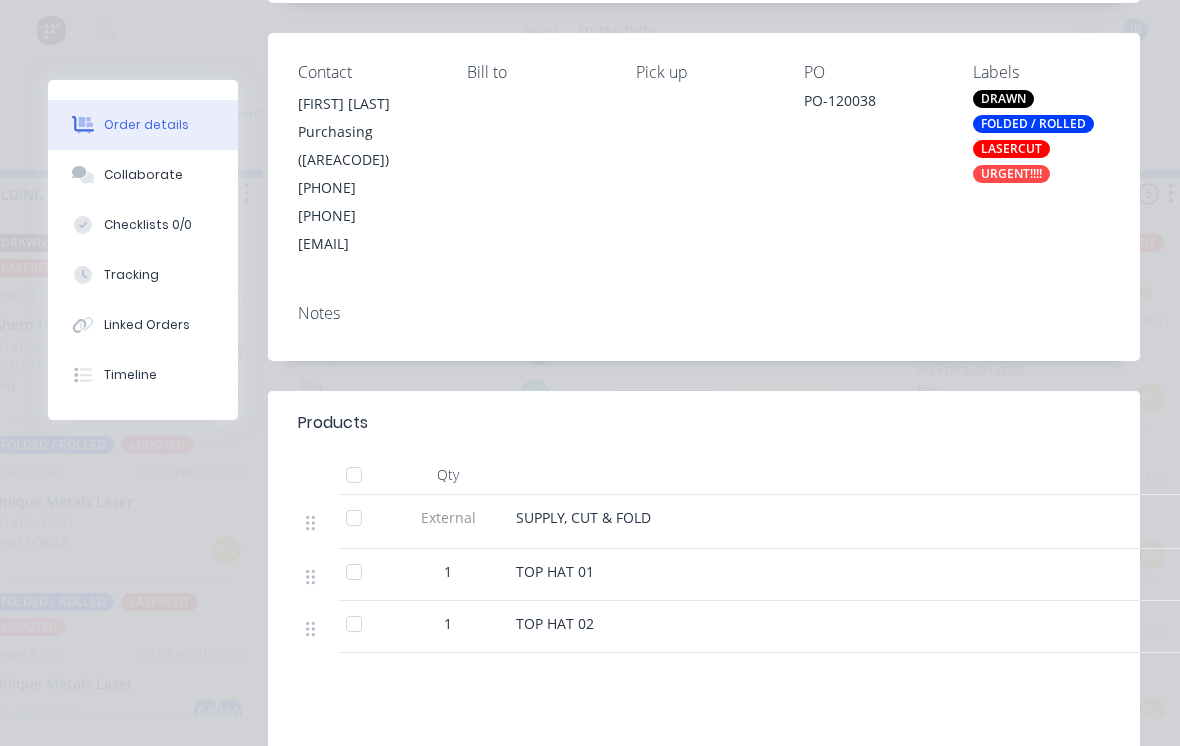 click on "Tracking" at bounding box center [143, 275] 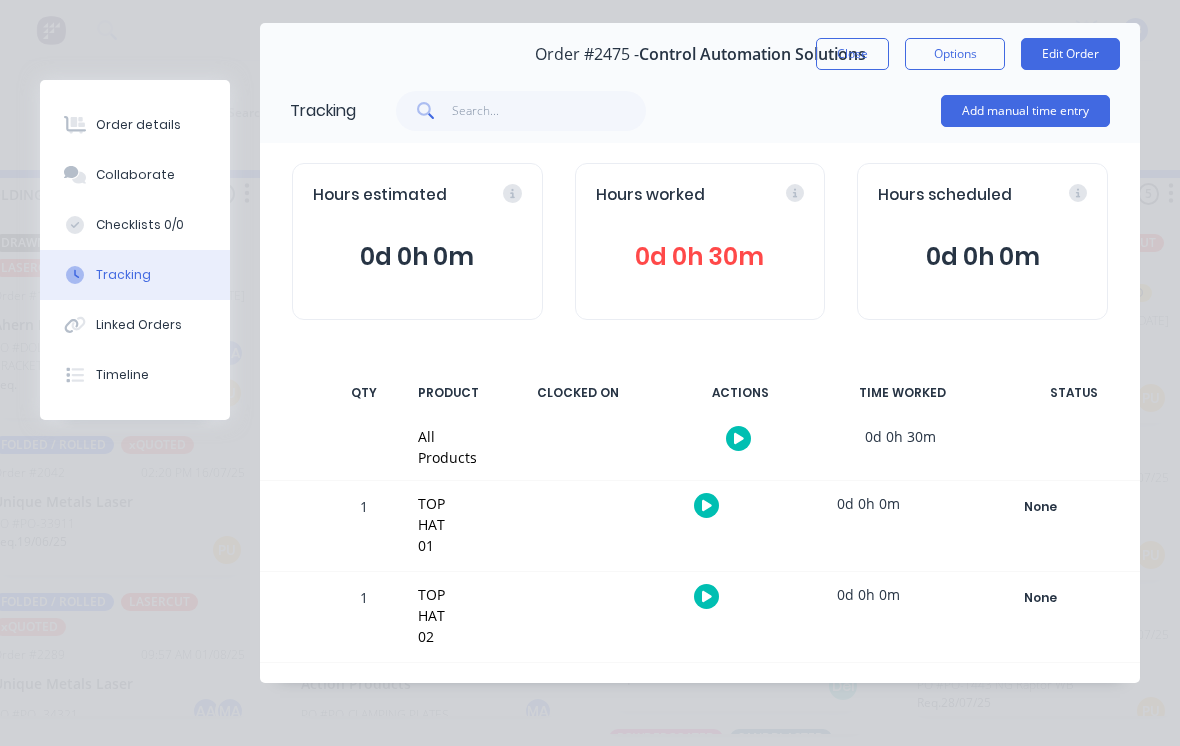 scroll, scrollTop: 0, scrollLeft: 0, axis: both 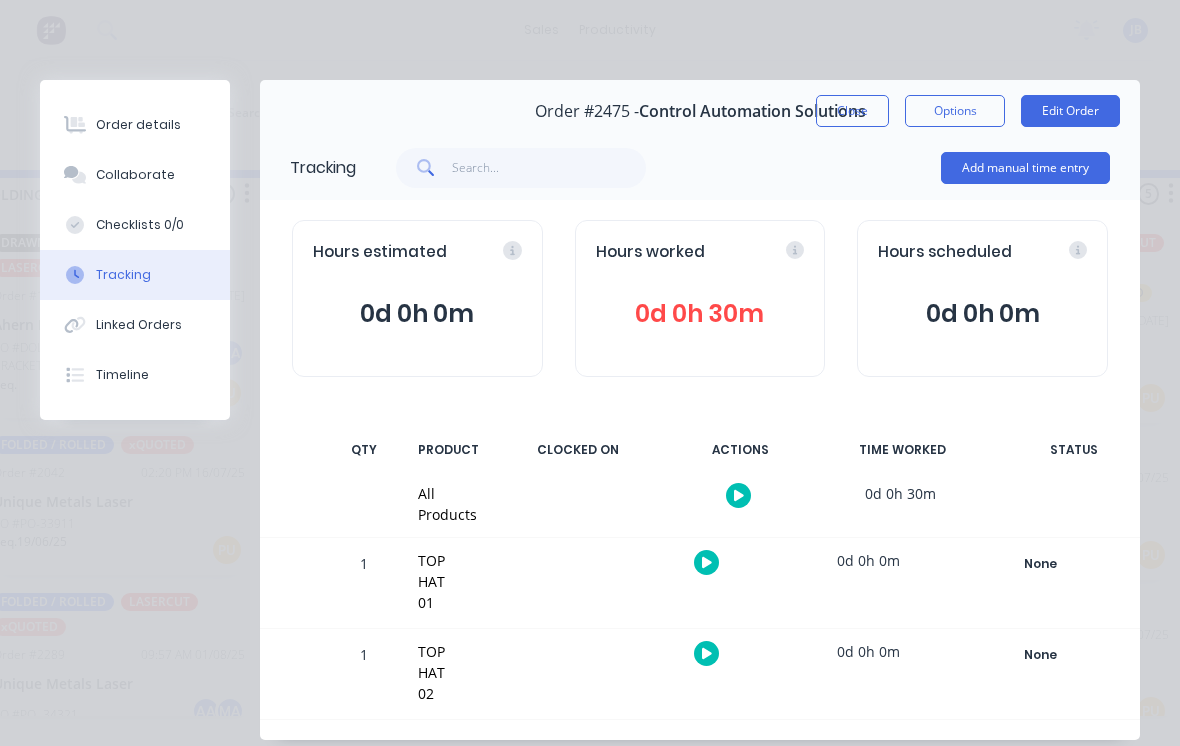 click on "Add manual time entry" at bounding box center [1025, 168] 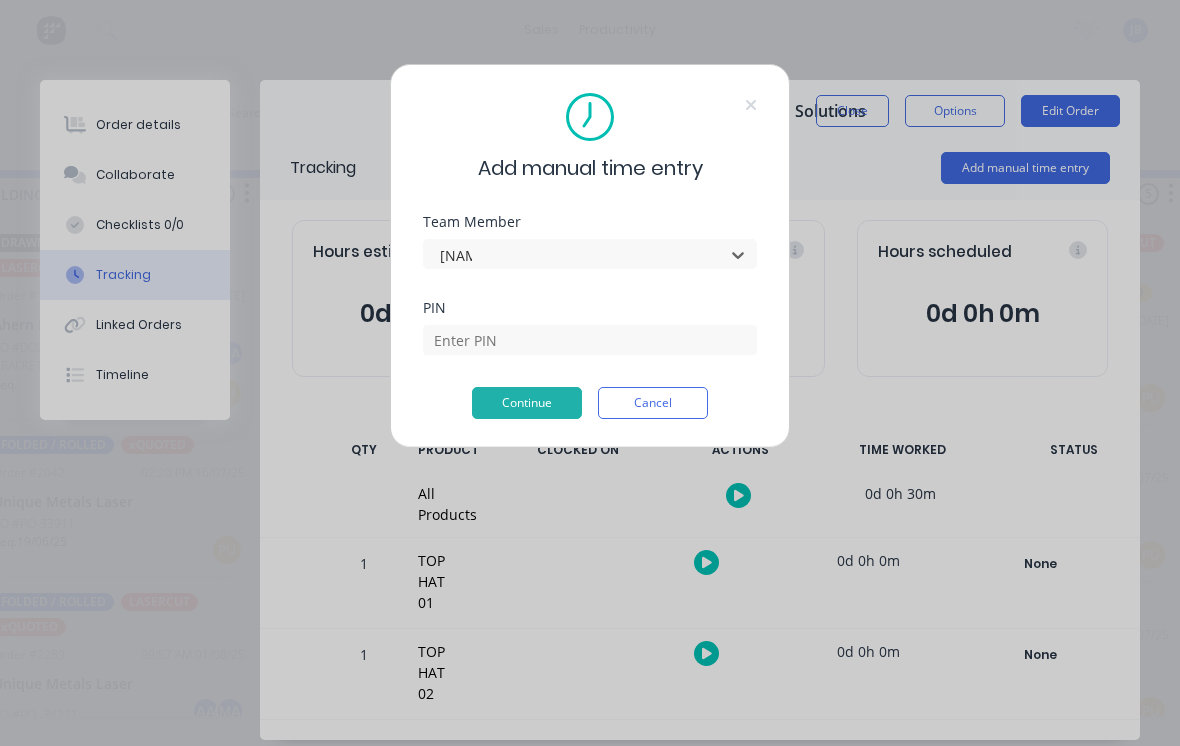 type on "josh" 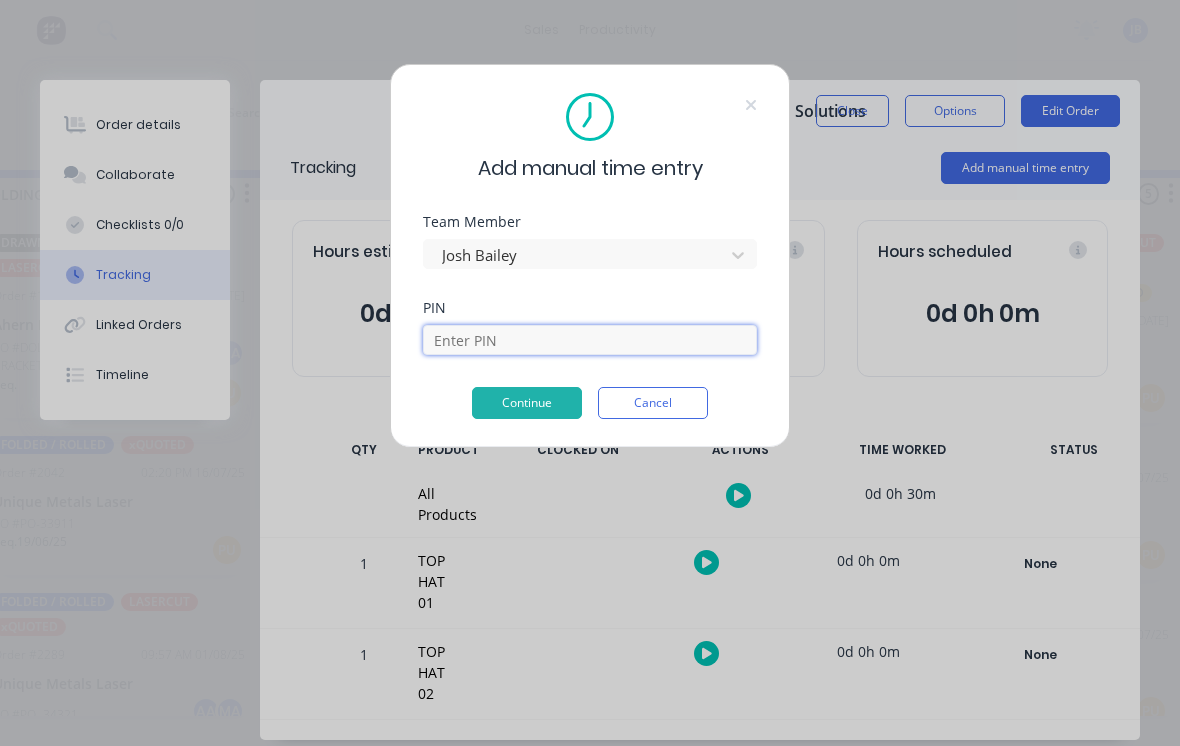 click at bounding box center (590, 340) 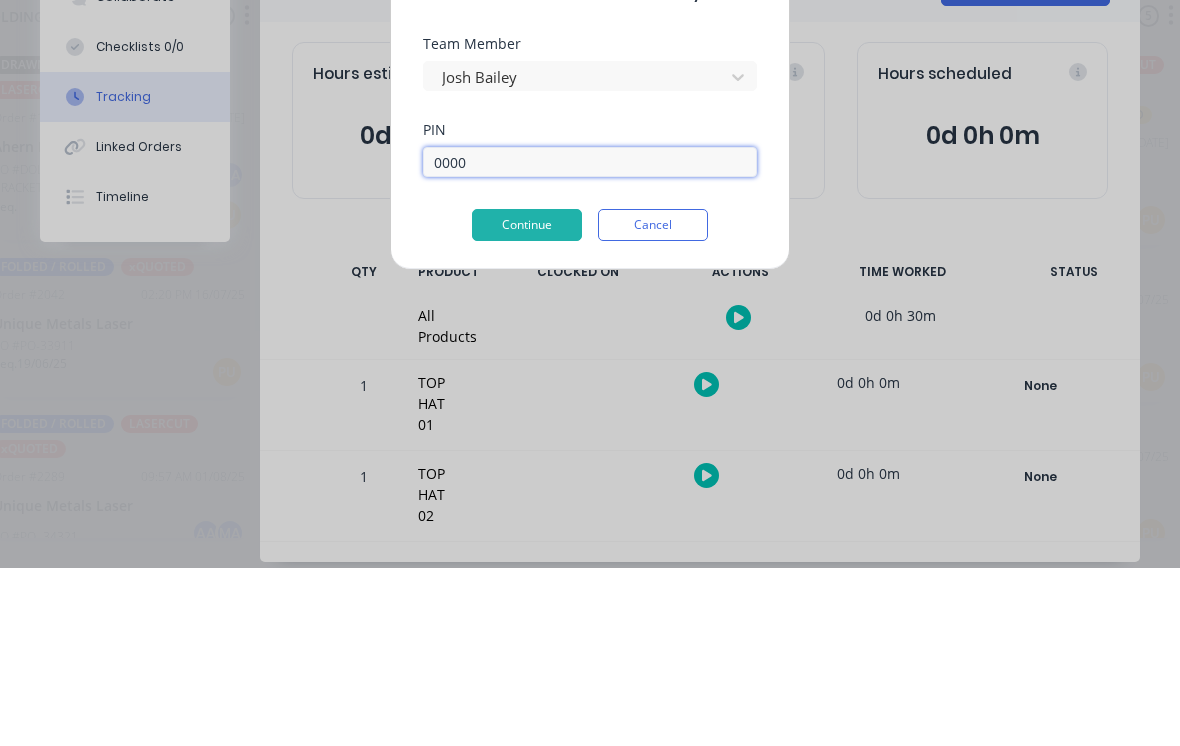 type on "0000" 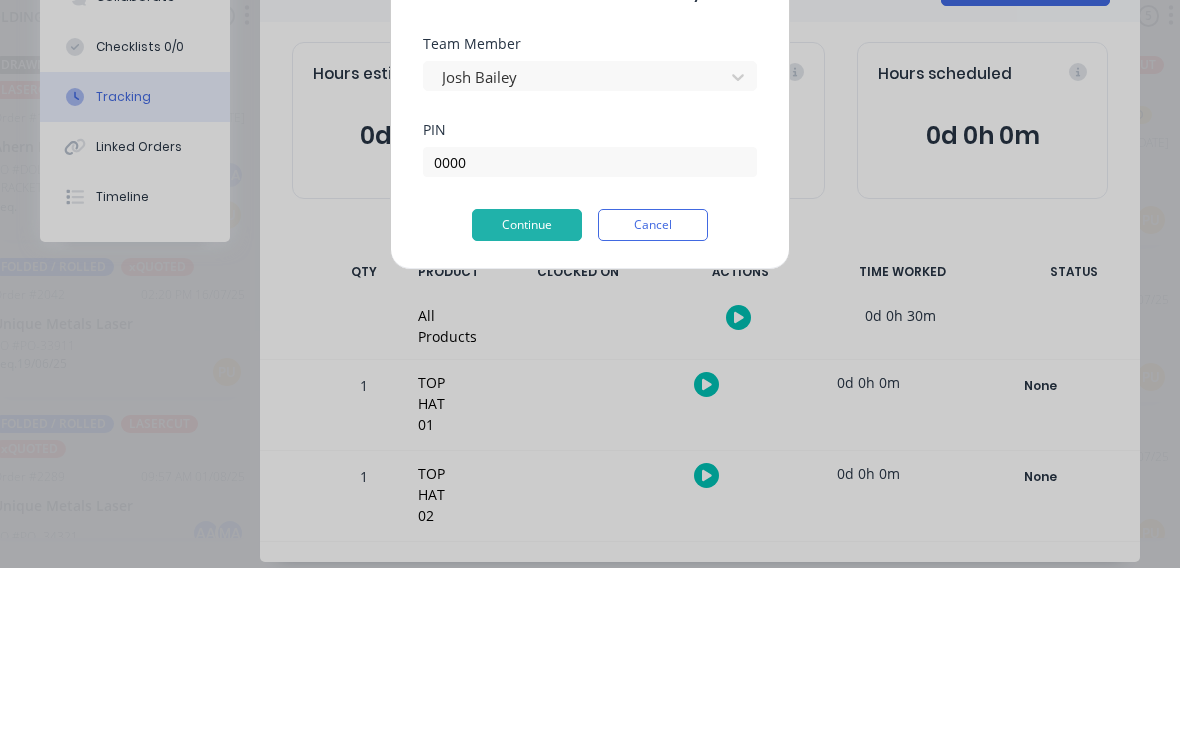 click on "Continue" at bounding box center [527, 403] 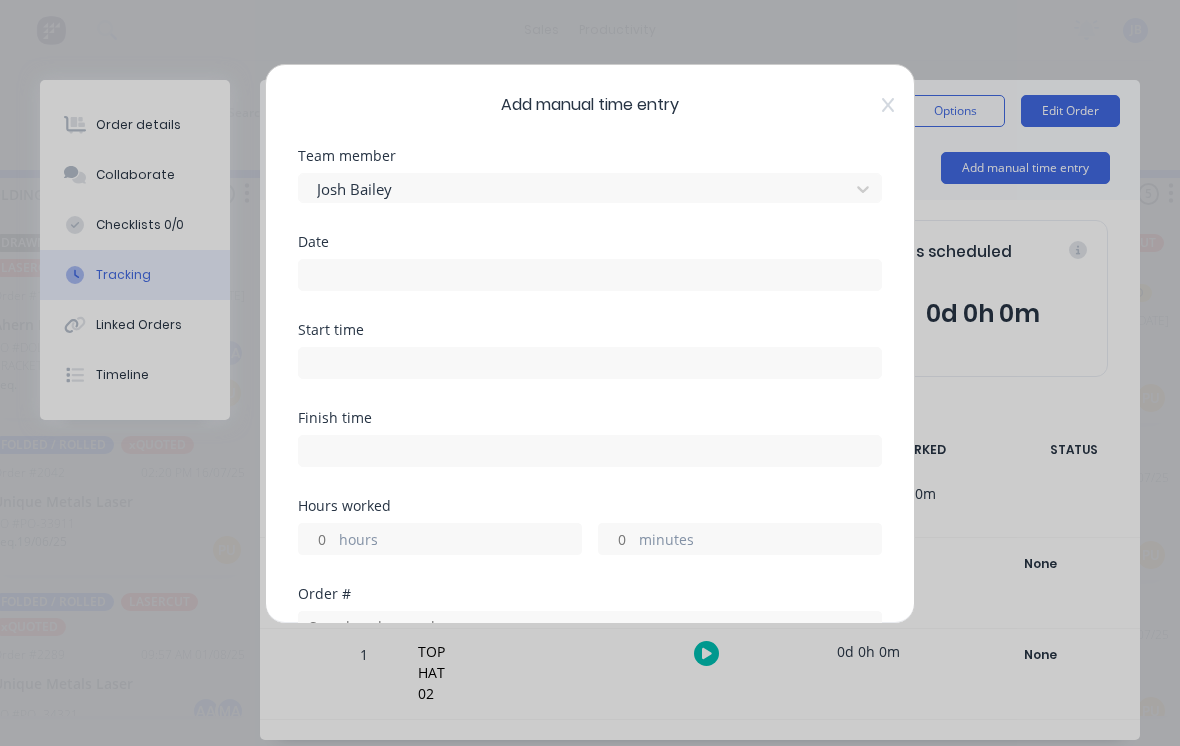 click at bounding box center [590, 275] 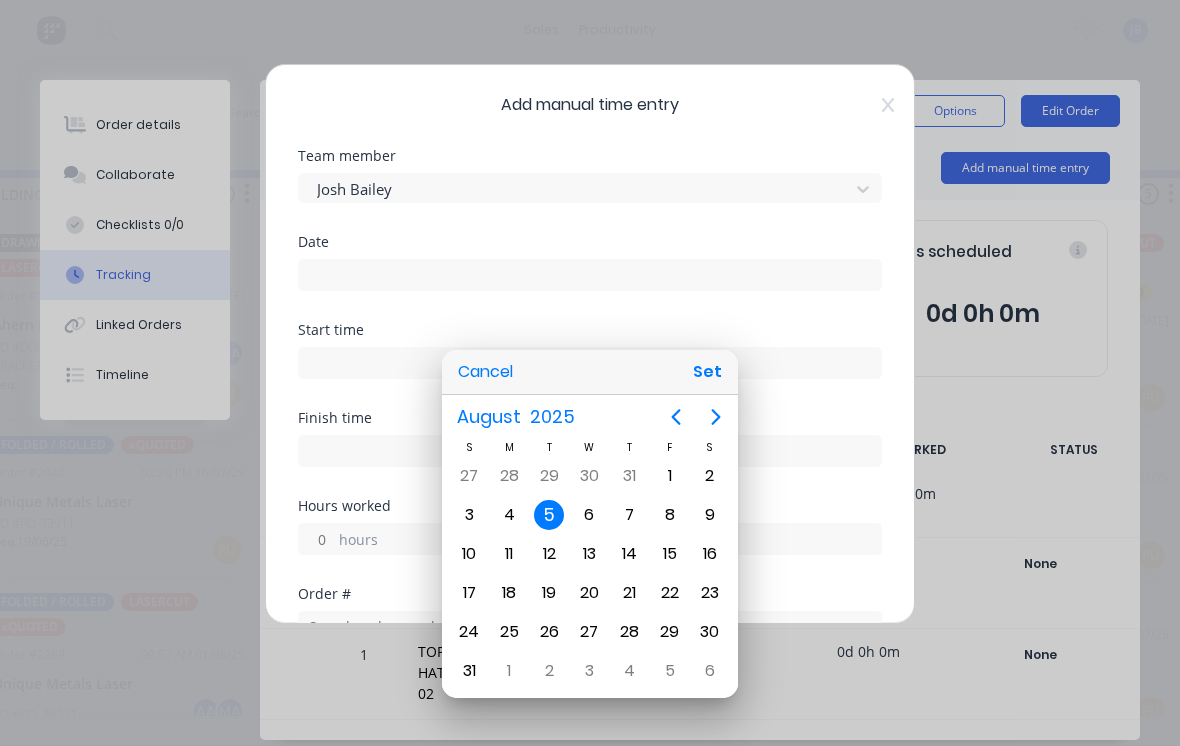 click on "Set" at bounding box center [707, 372] 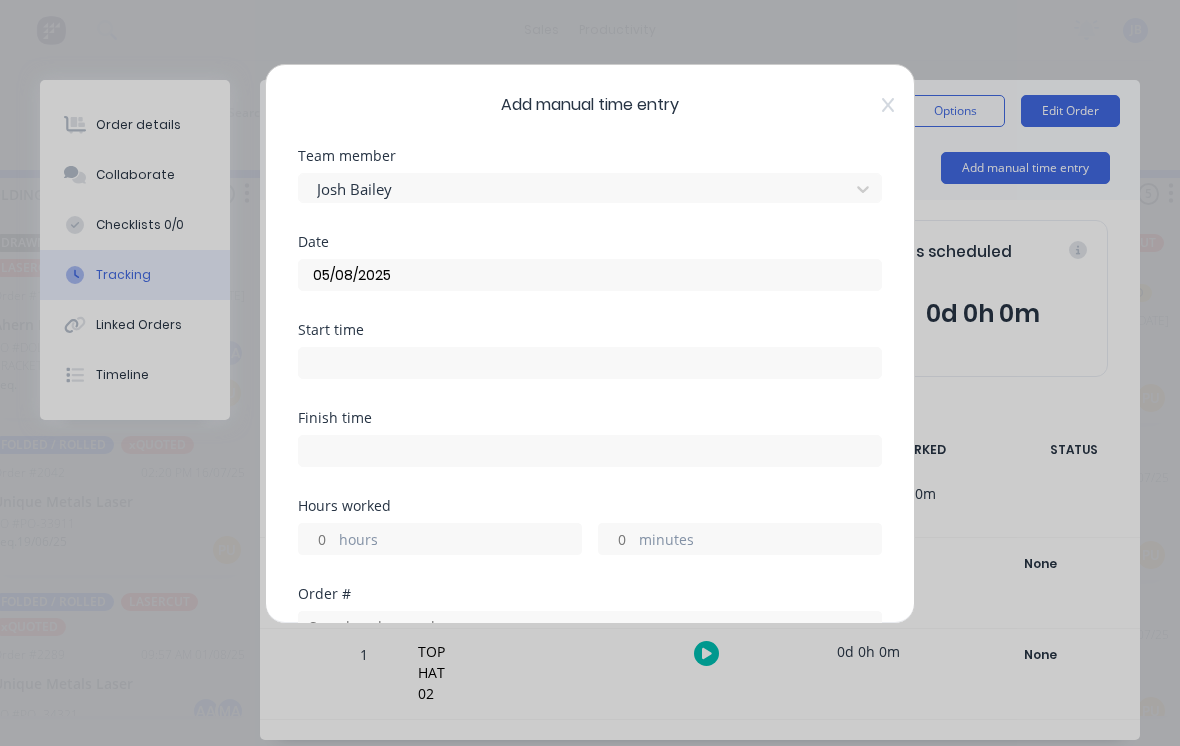 click on "minutes" at bounding box center [760, 541] 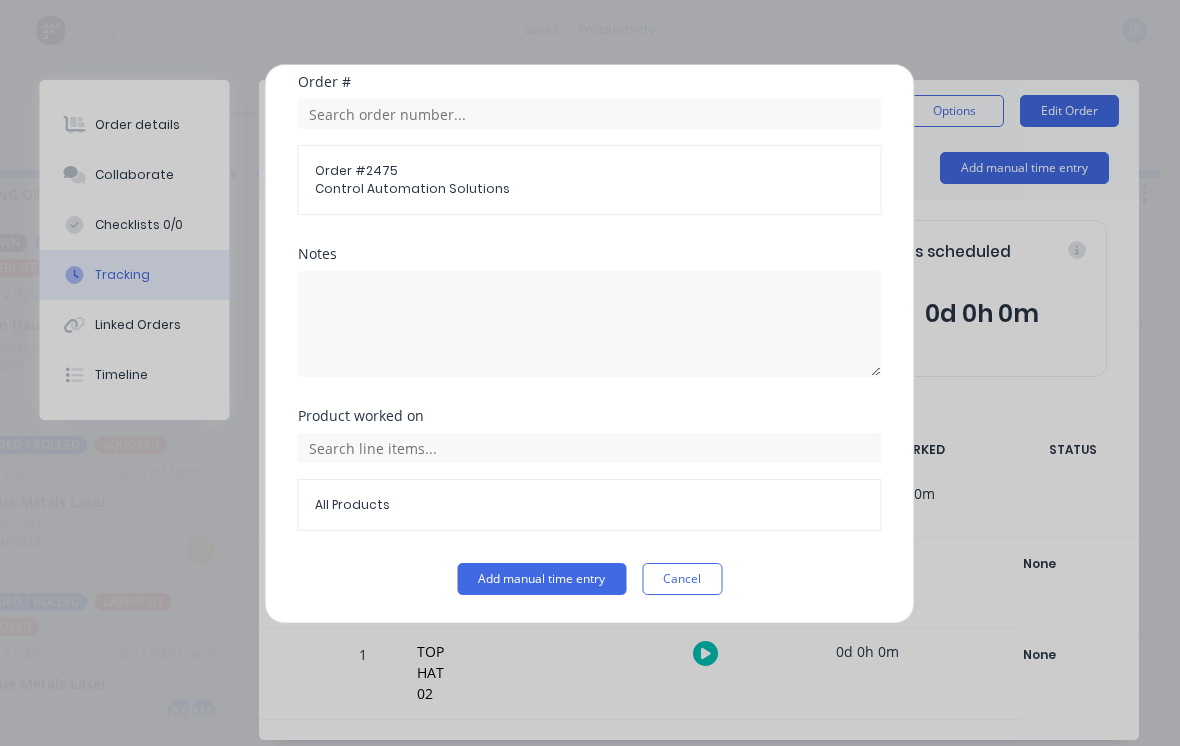 scroll, scrollTop: 512, scrollLeft: 0, axis: vertical 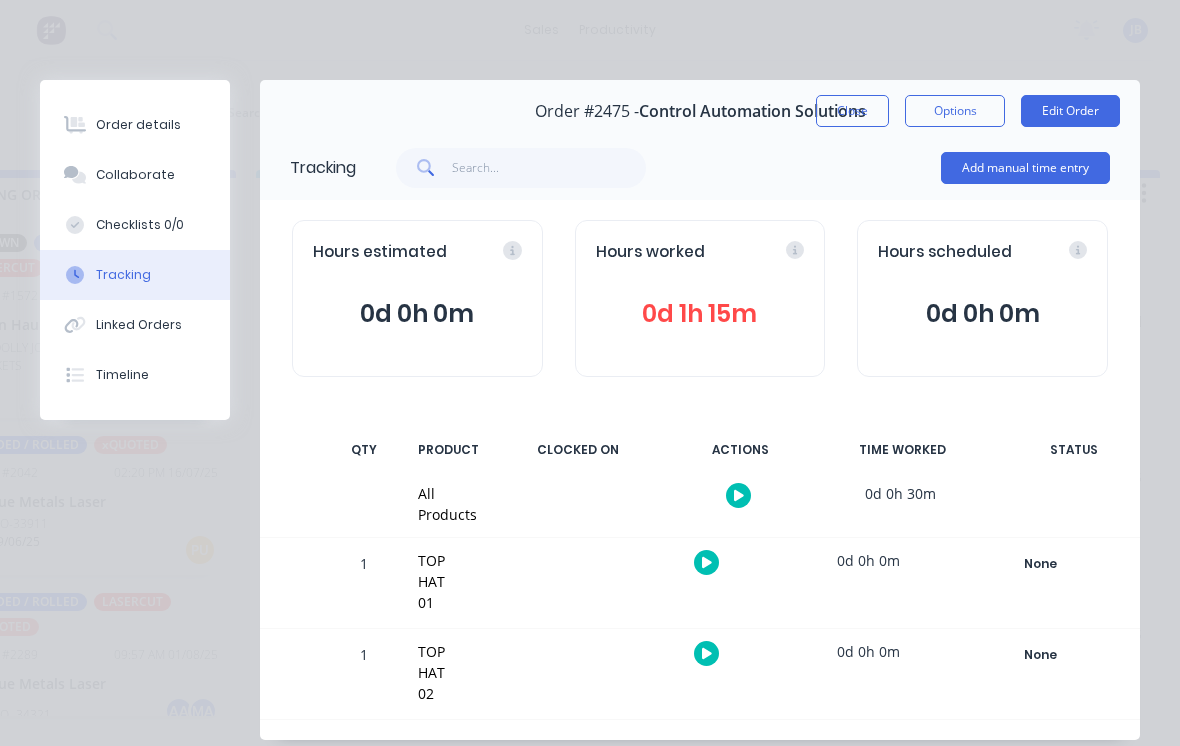click on "Close" at bounding box center (852, 111) 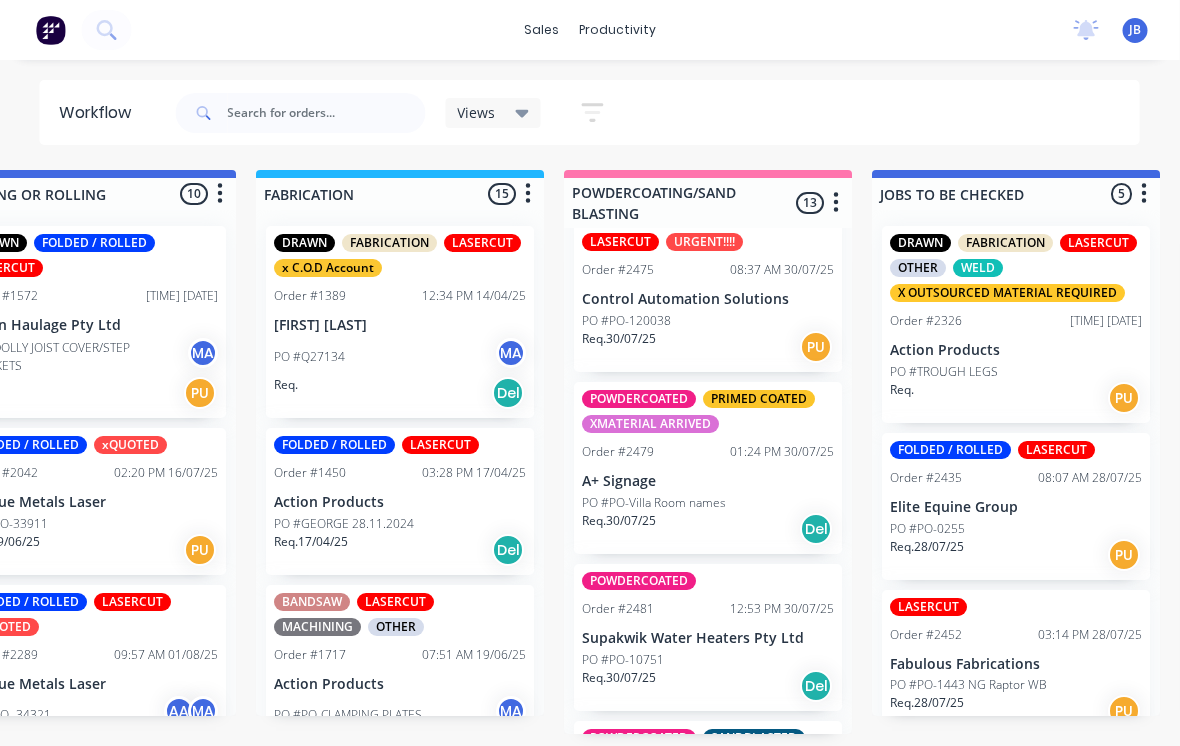 scroll, scrollTop: 19, scrollLeft: 1327, axis: both 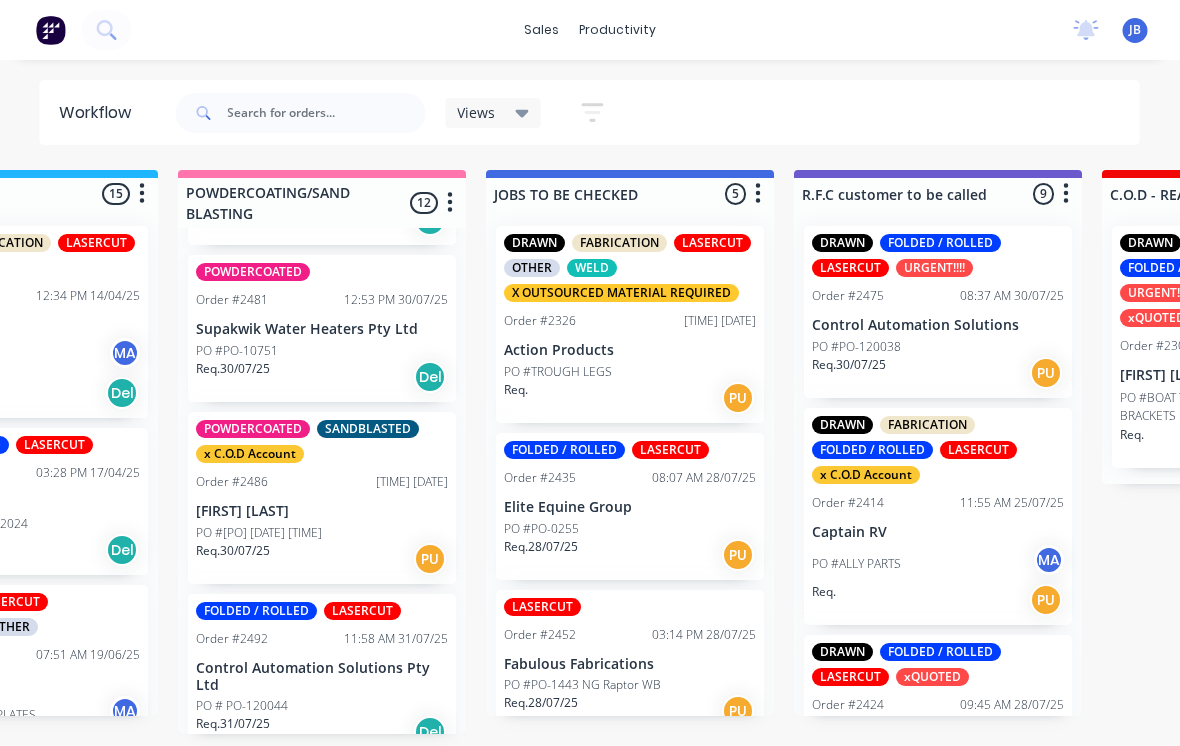 click on "FOLDED / ROLLED LASERCUT Order #2492 11:58 AM 31/07/25 Control Automation Solutions Pty Ltd PO #
PO-120044 Req. 31/07/25 Del" at bounding box center (323, 676) 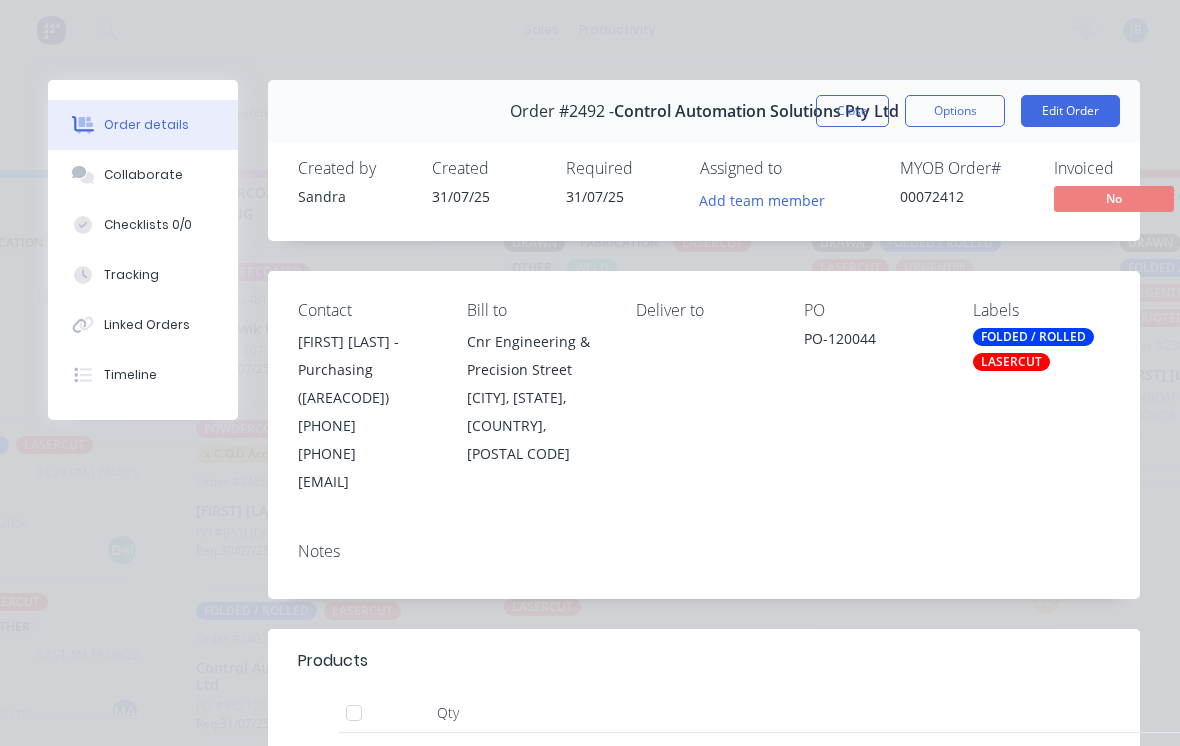 click on "Tracking" at bounding box center (131, 275) 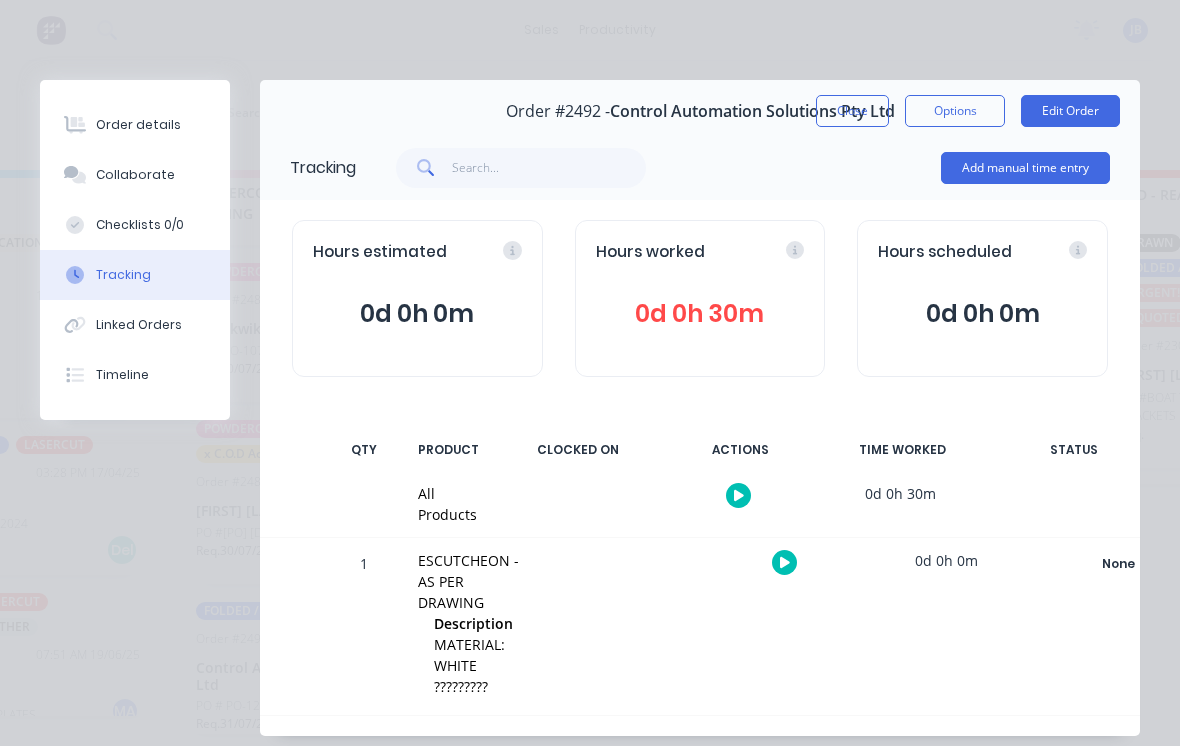 click on "Add manual time entry" at bounding box center (1025, 168) 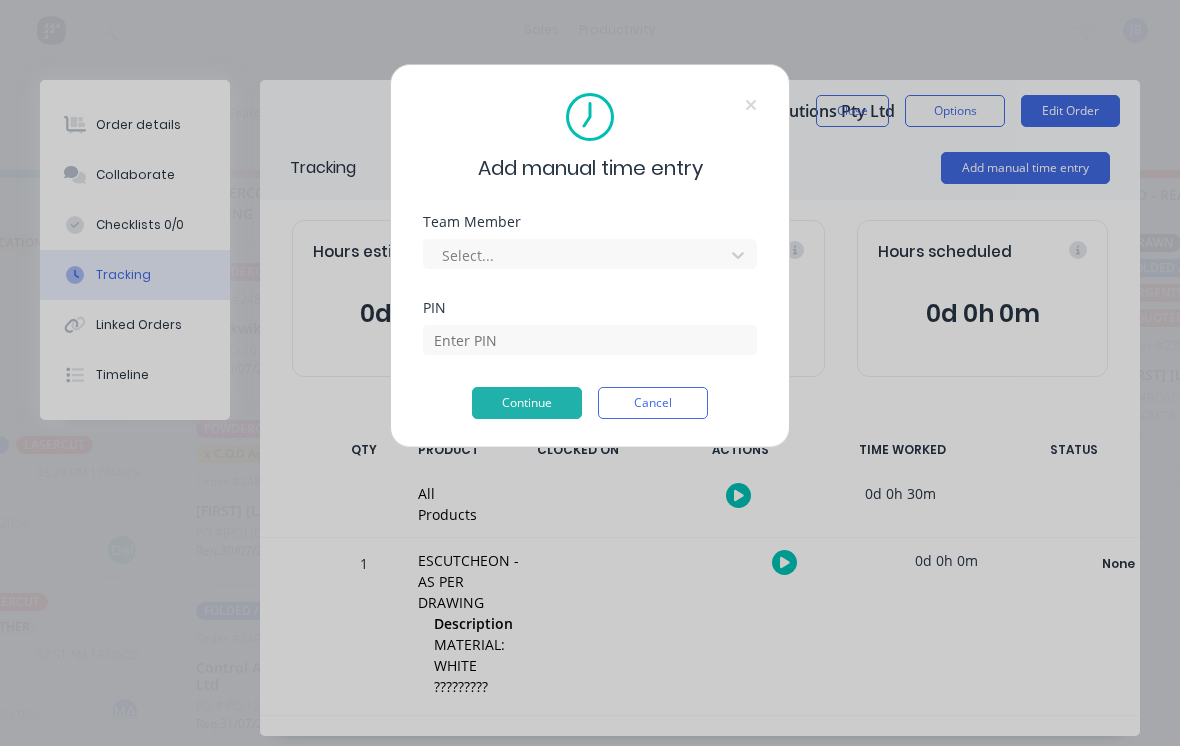 scroll, scrollTop: 19, scrollLeft: 1712, axis: both 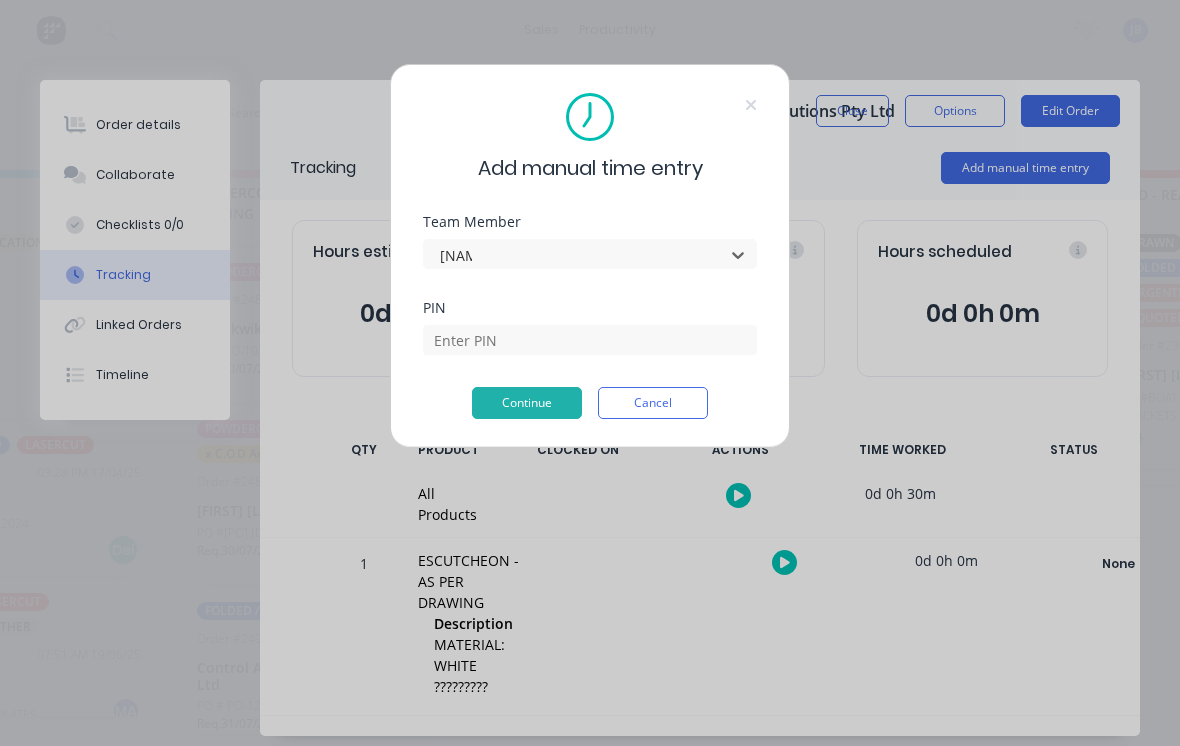 type on "josh" 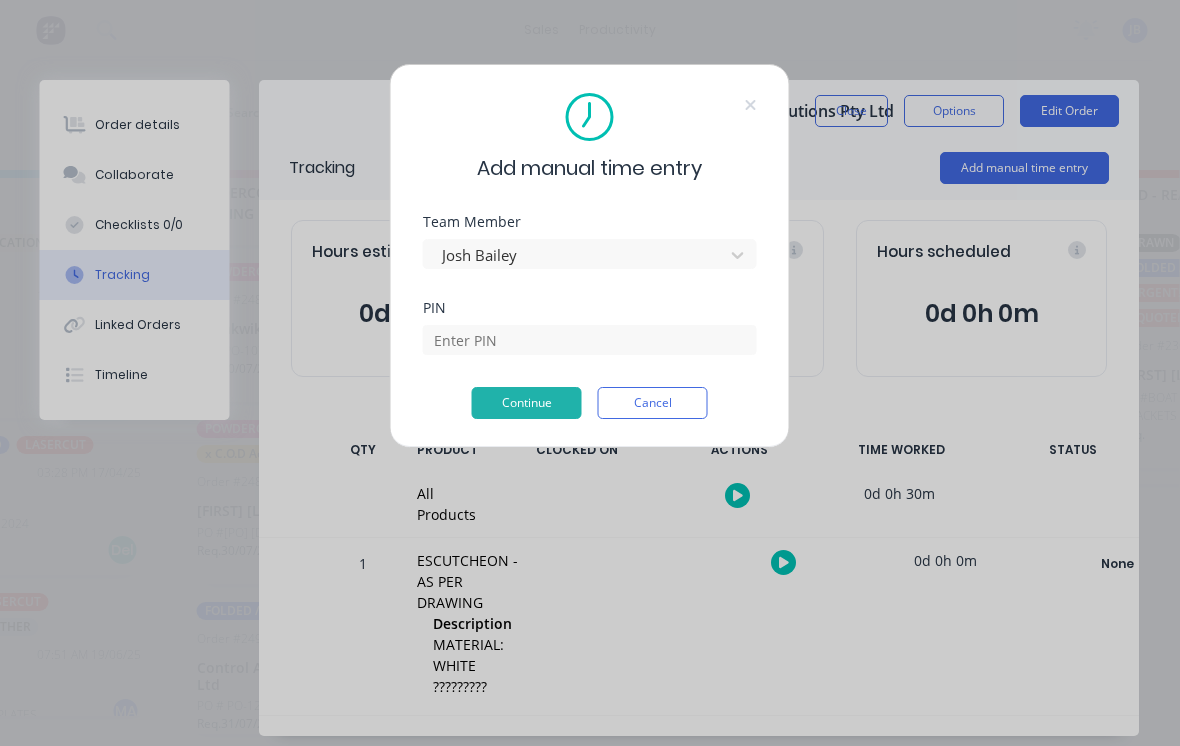 scroll, scrollTop: 19, scrollLeft: 1713, axis: both 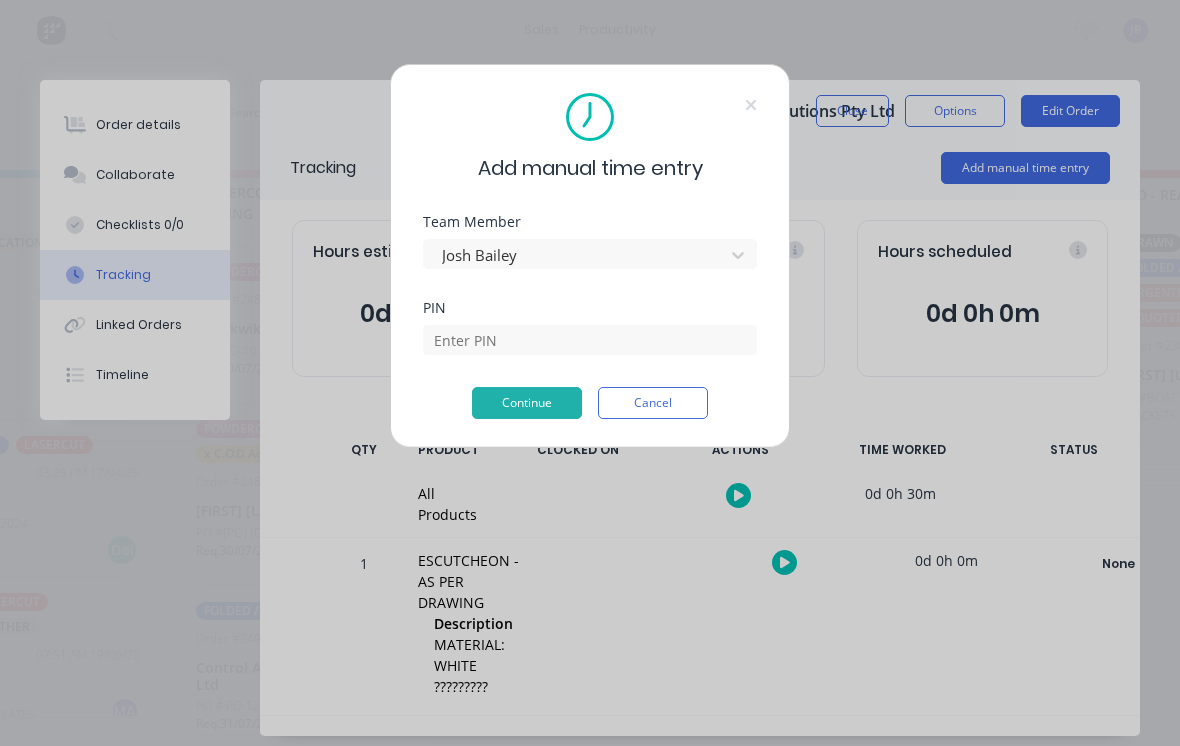 click on "PIN" at bounding box center [590, 344] 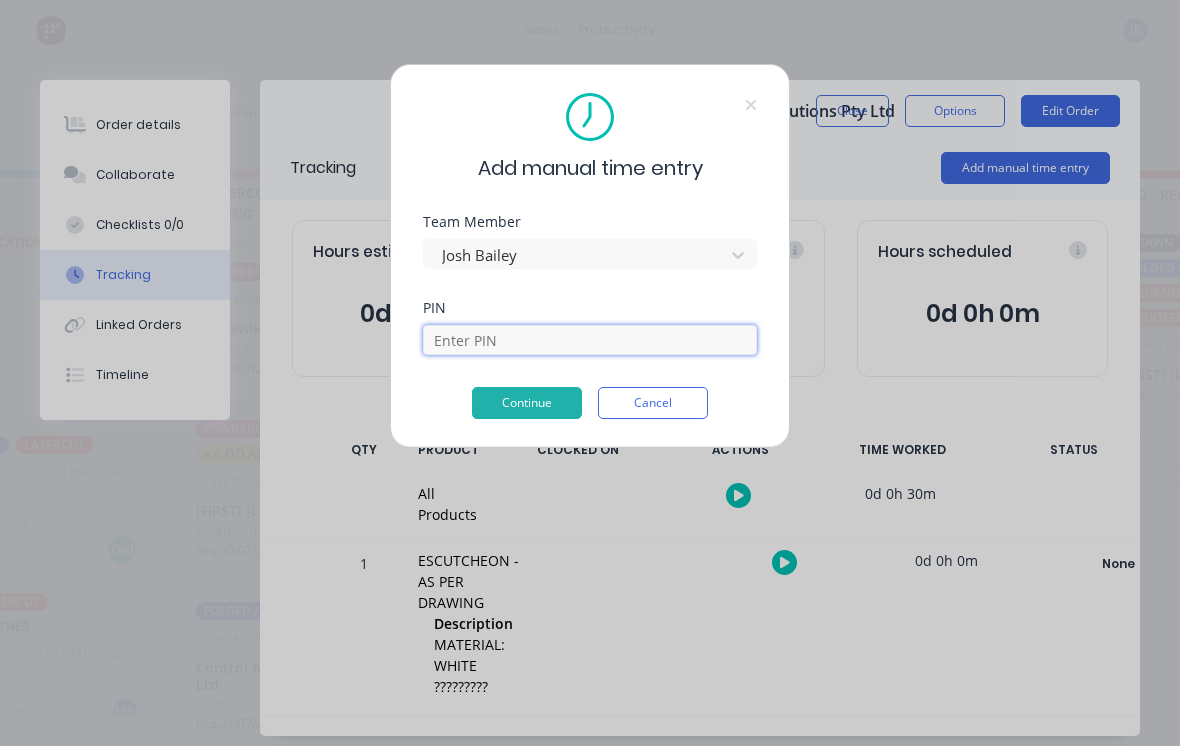 click at bounding box center (590, 340) 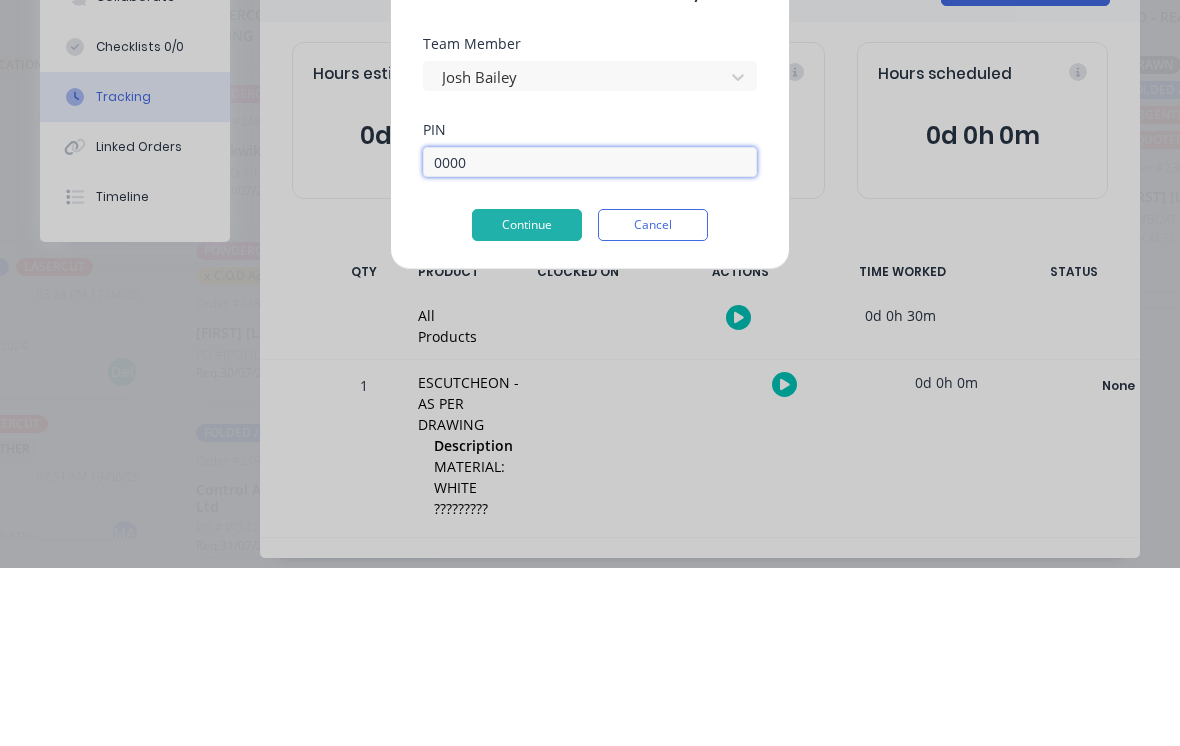 type on "0000" 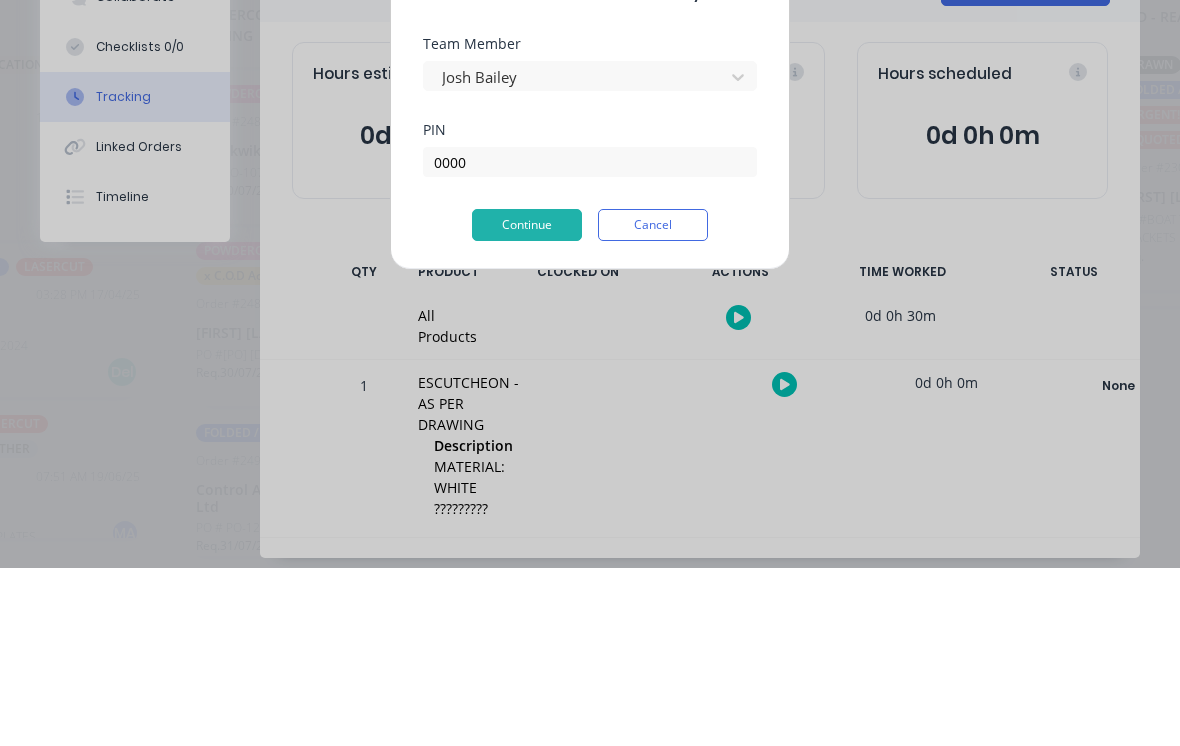 click on "Continue" at bounding box center (527, 403) 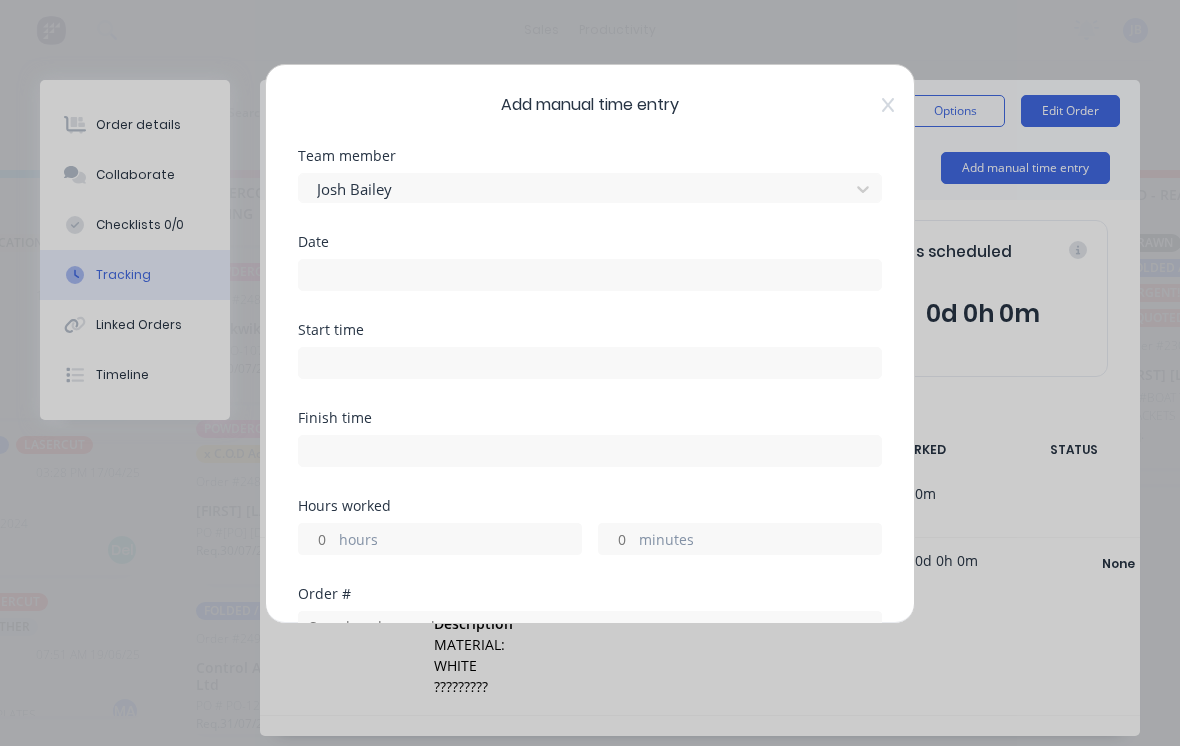 click at bounding box center [590, 275] 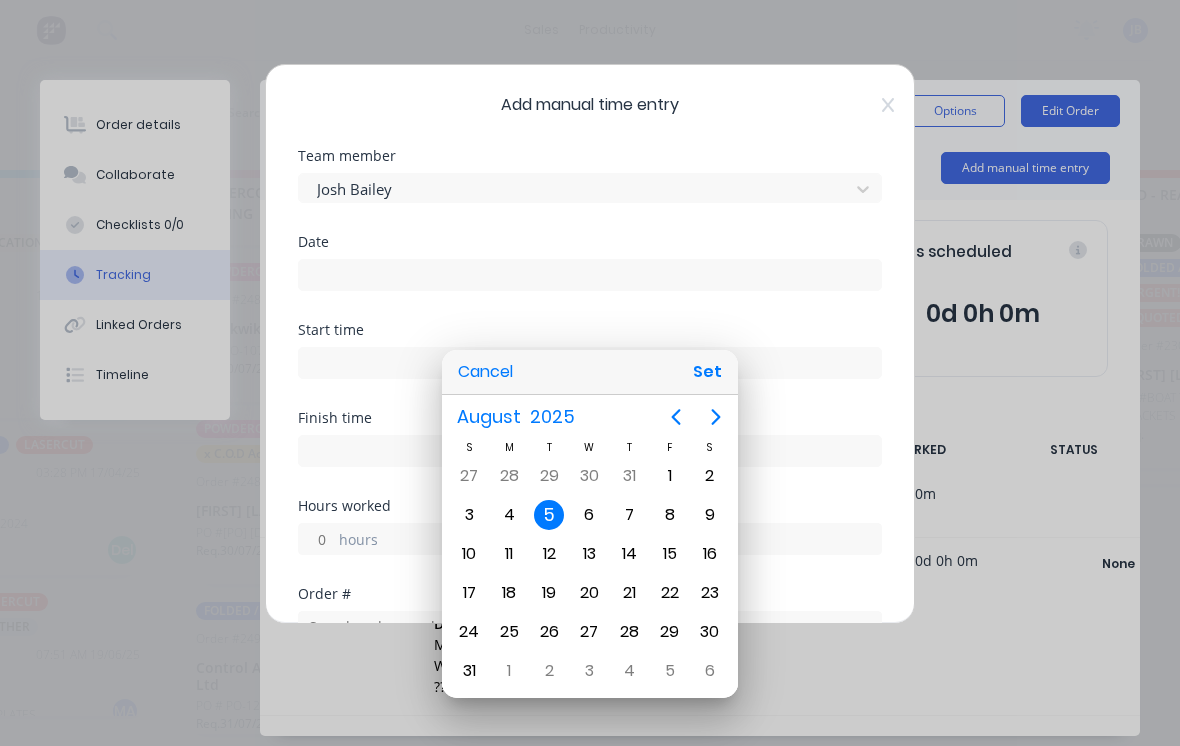 click on "Set" at bounding box center [707, 372] 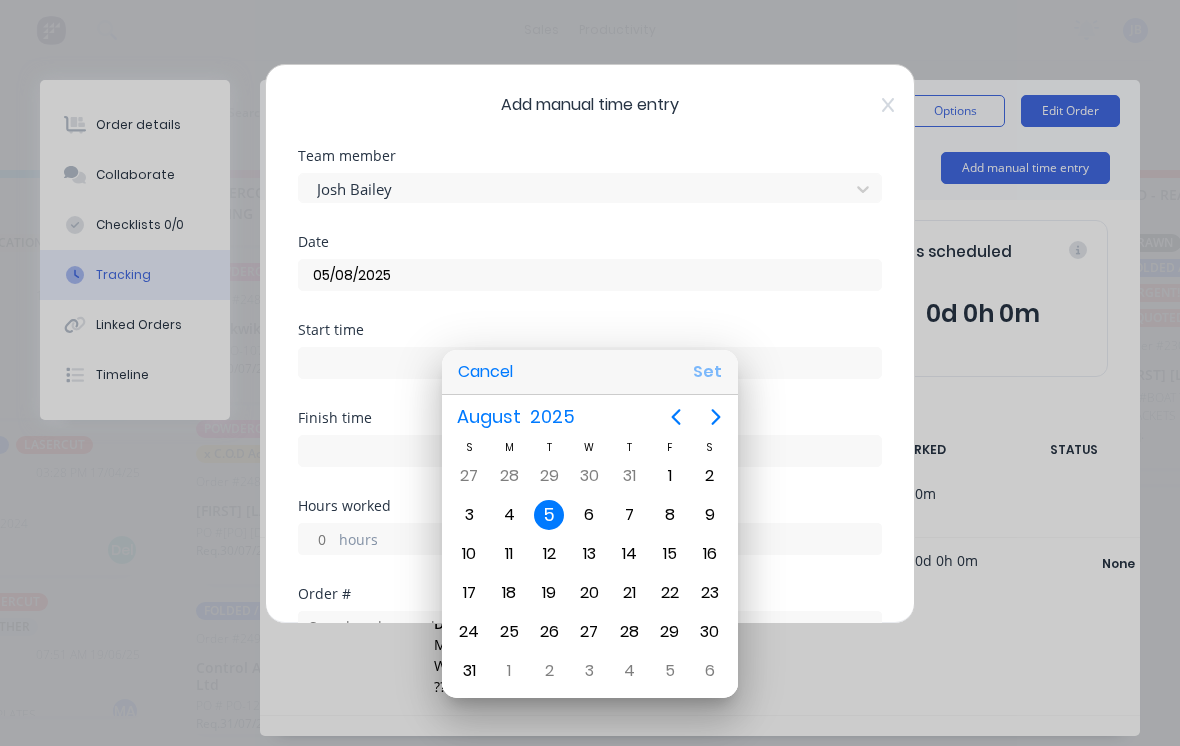 type on "05/08/2025" 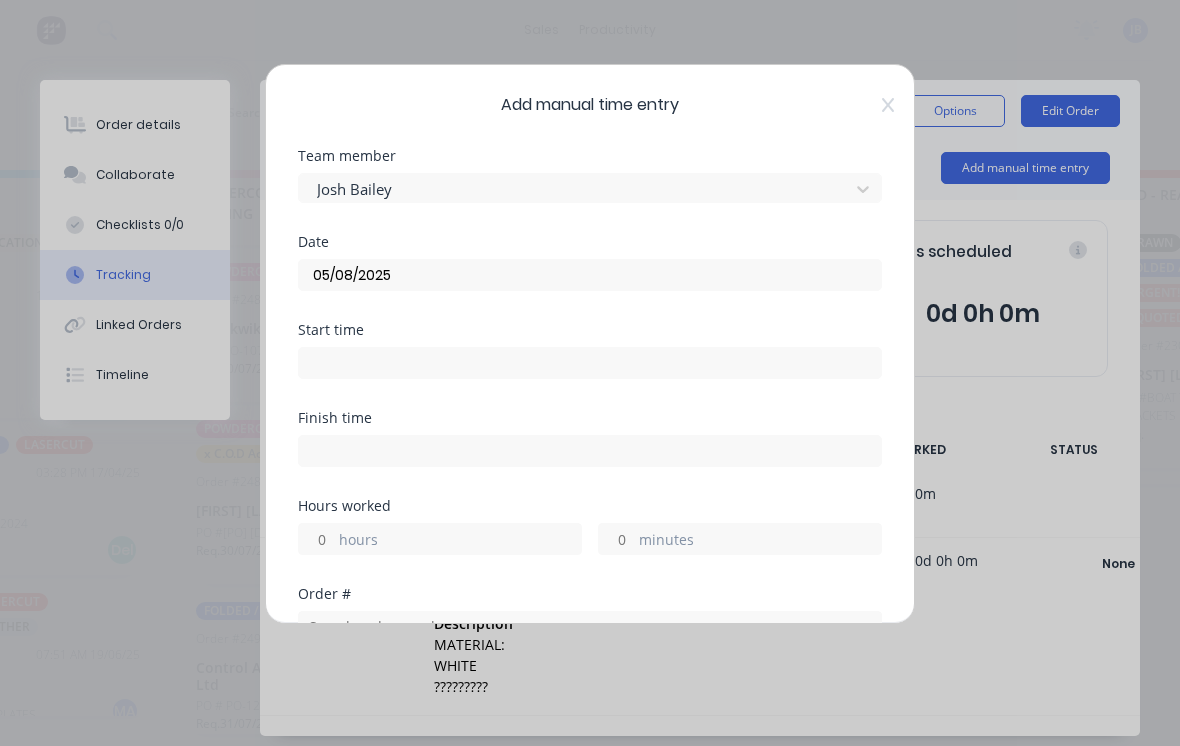 click on "minutes" at bounding box center (760, 541) 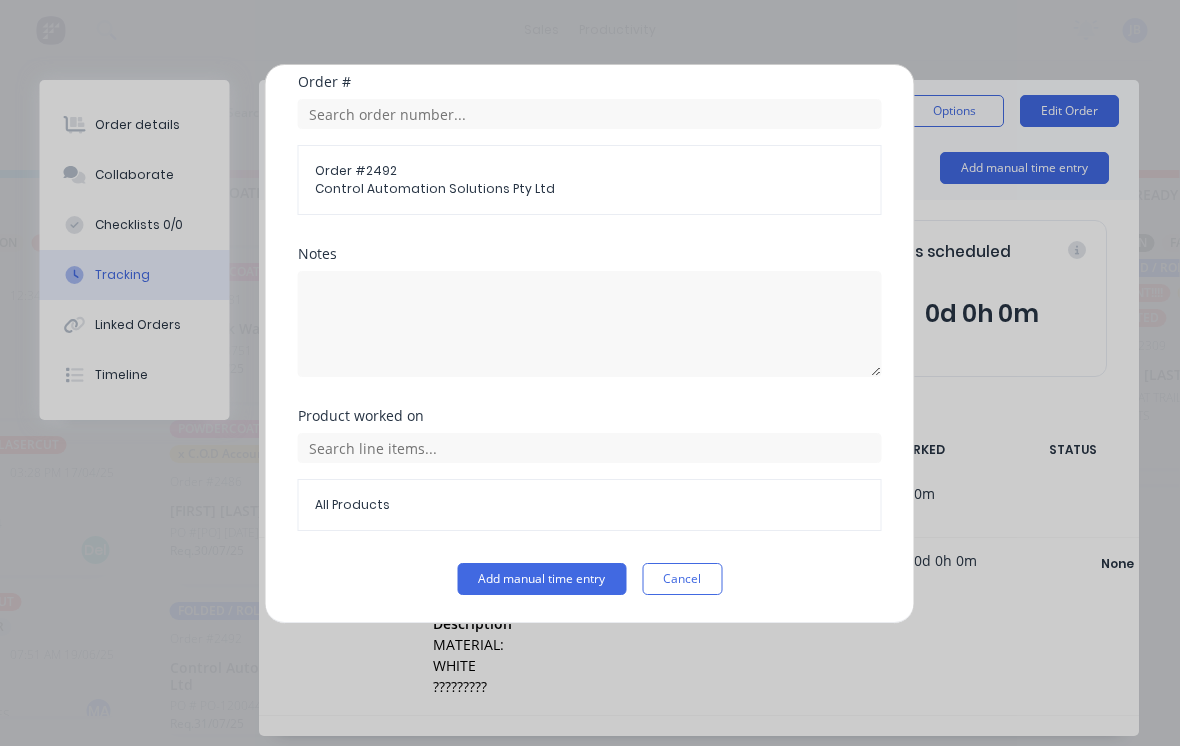 scroll, scrollTop: 512, scrollLeft: 0, axis: vertical 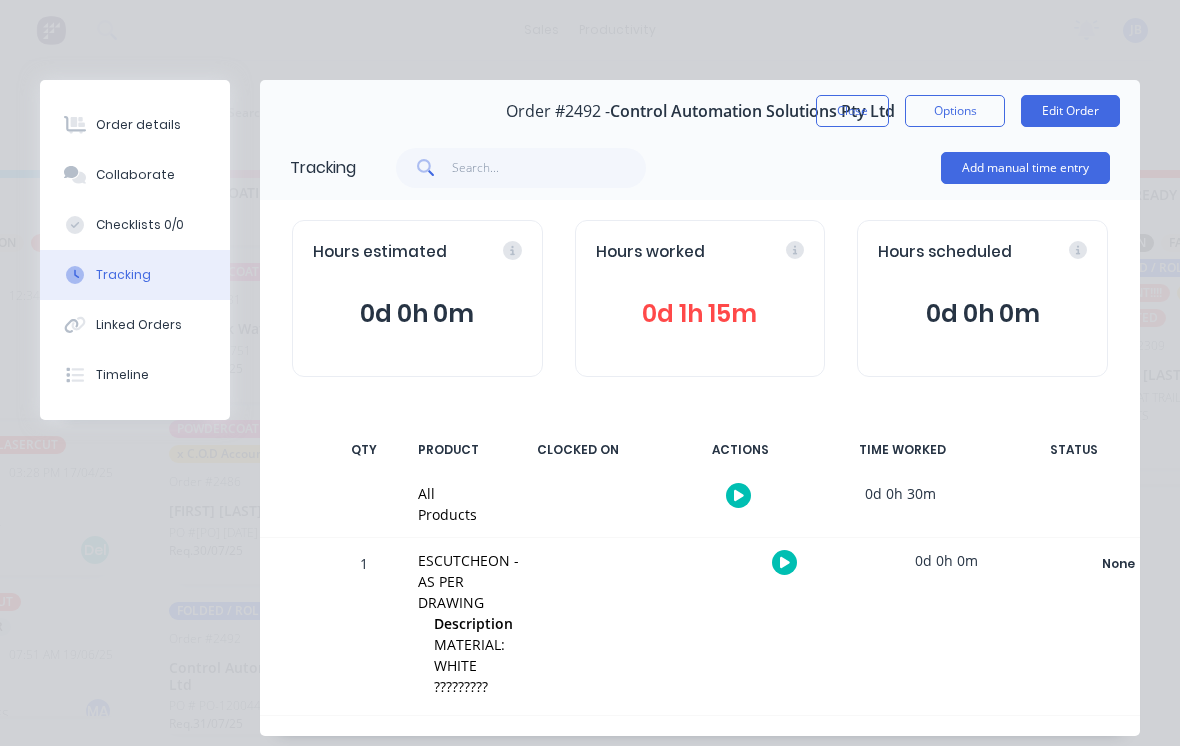 click on "Close" at bounding box center (852, 111) 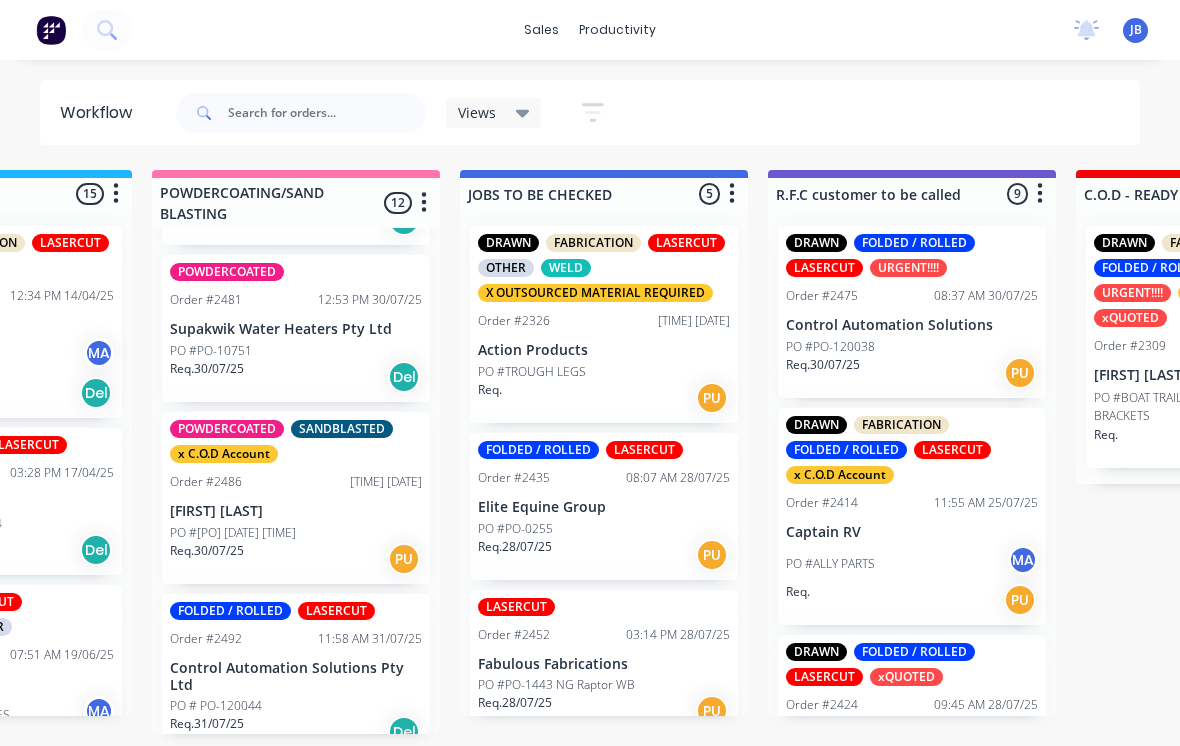 scroll, scrollTop: 19, scrollLeft: 1740, axis: both 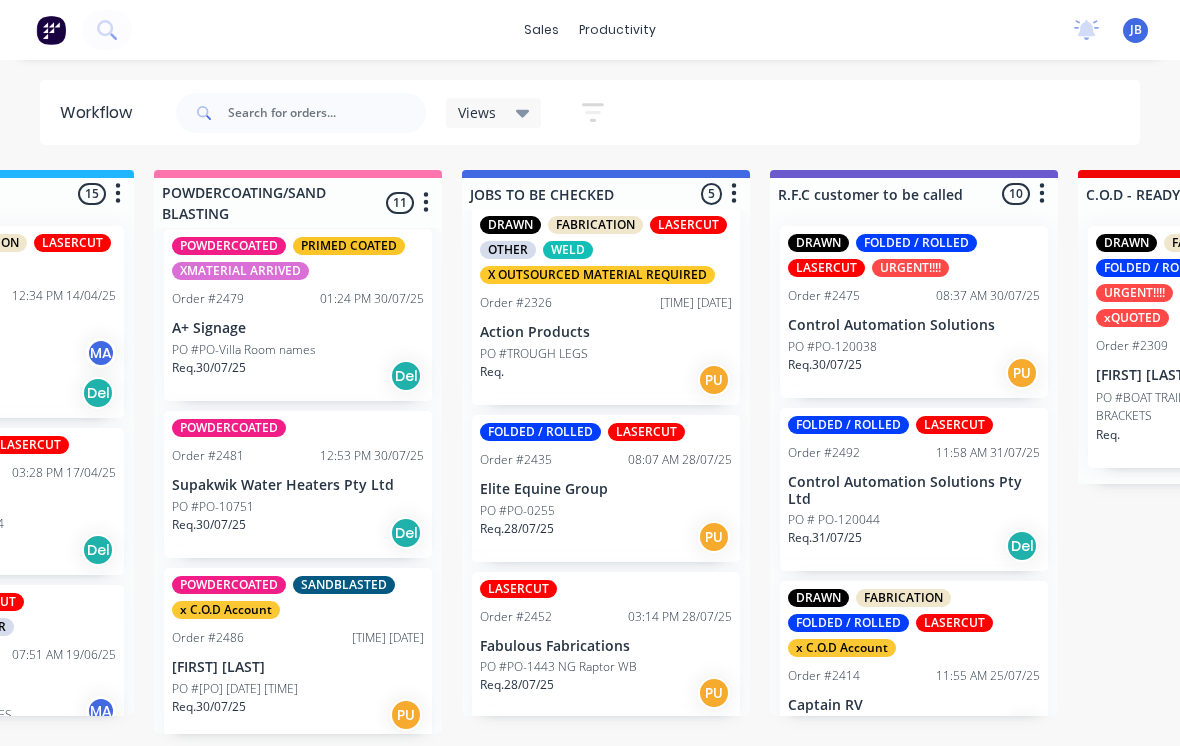 click on "11:58 AM 31/07/25" at bounding box center (988, 453) 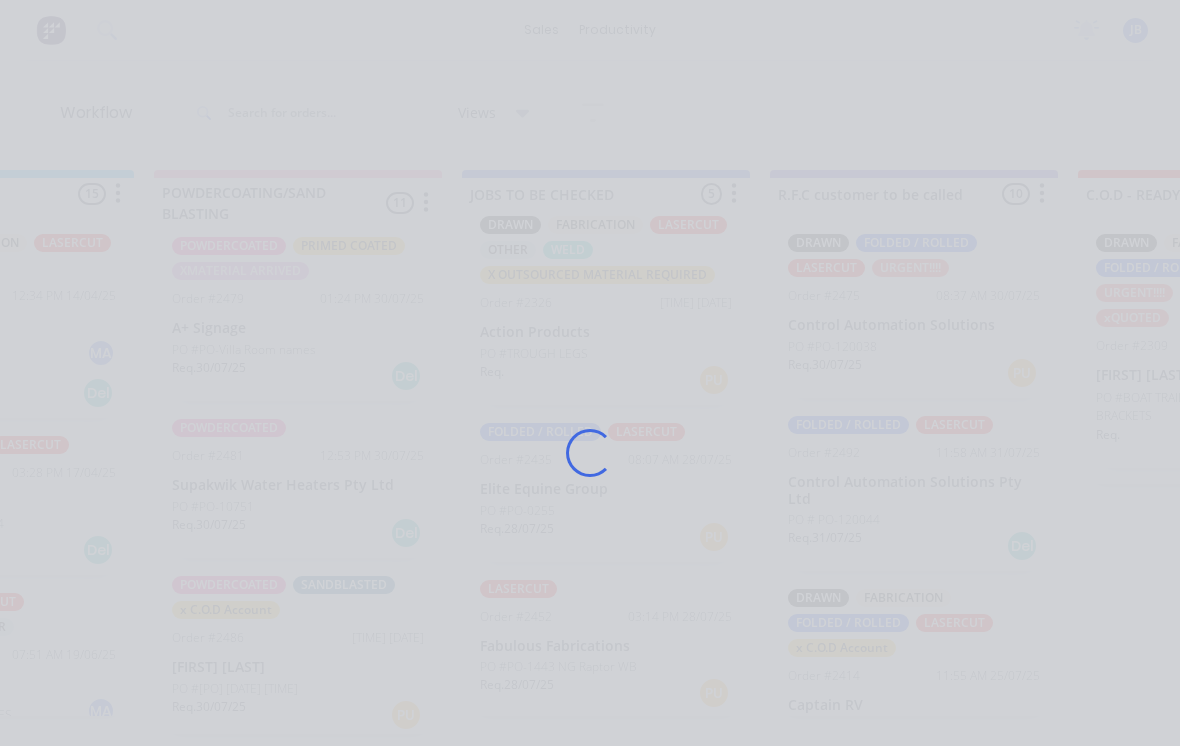 scroll, scrollTop: 0, scrollLeft: 0, axis: both 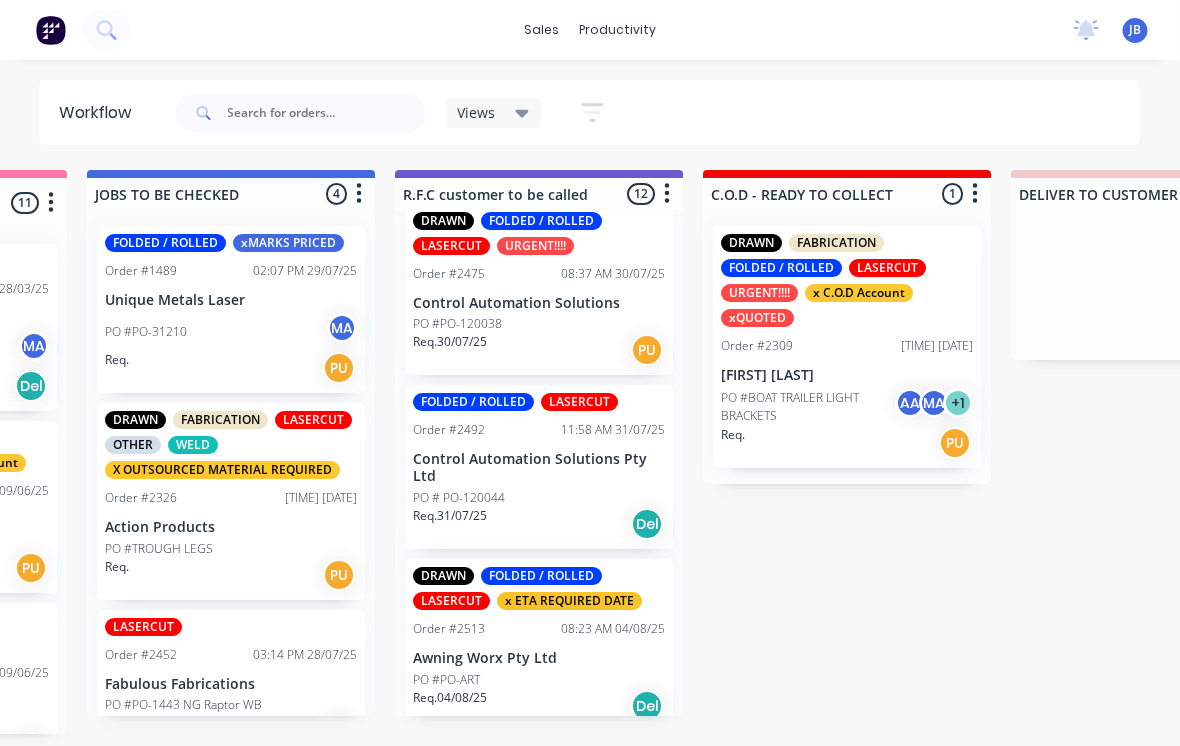 click on "Control Automation Solutions" at bounding box center [540, 303] 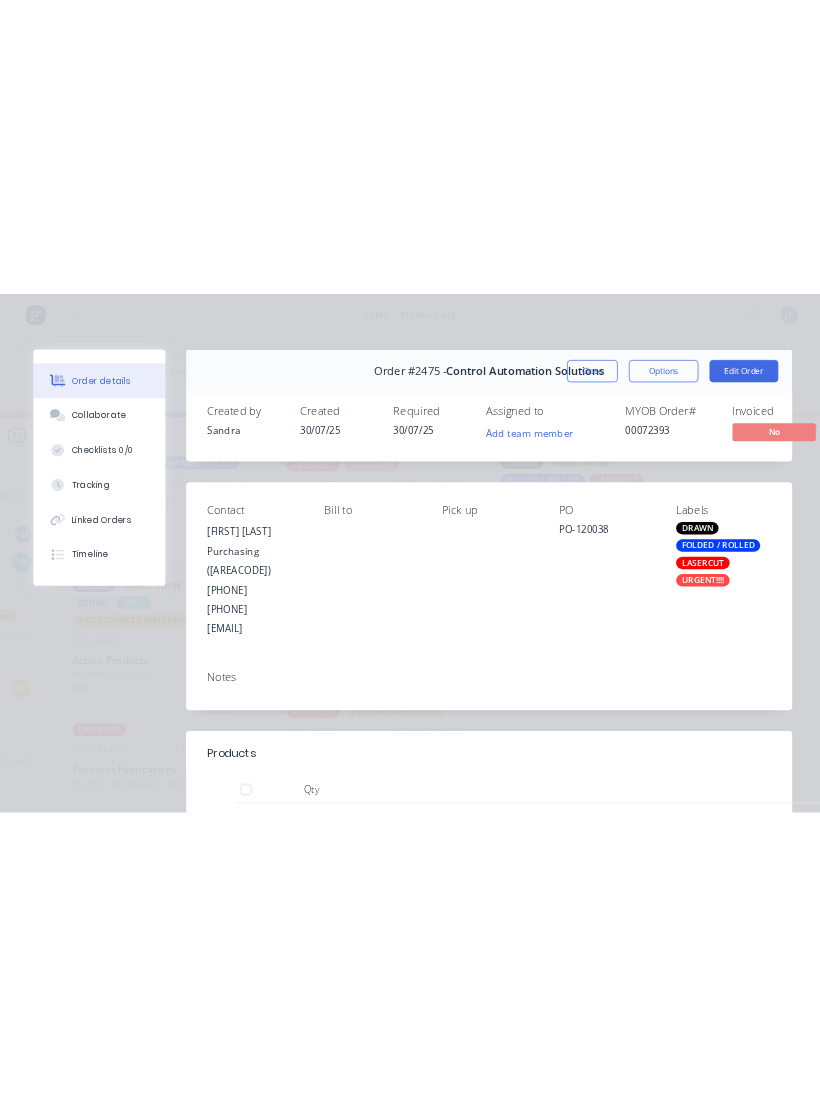 scroll, scrollTop: 0, scrollLeft: 0, axis: both 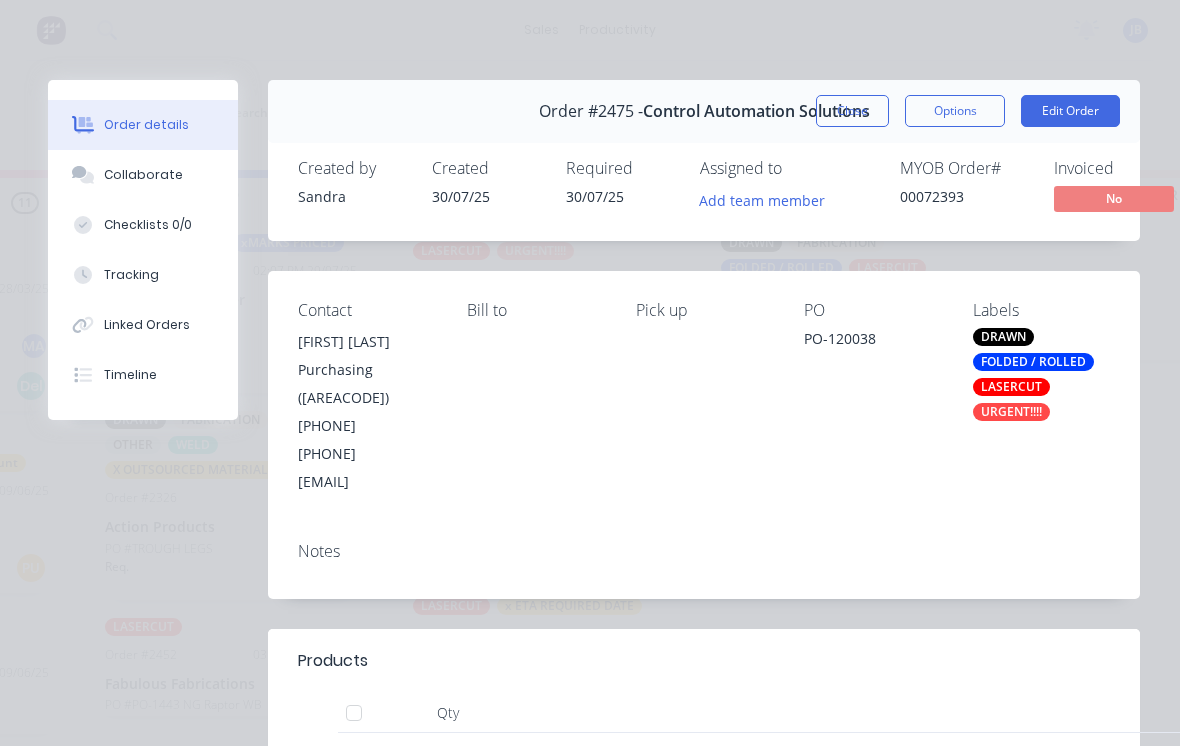 click on "Checklists 0/0" at bounding box center [143, 225] 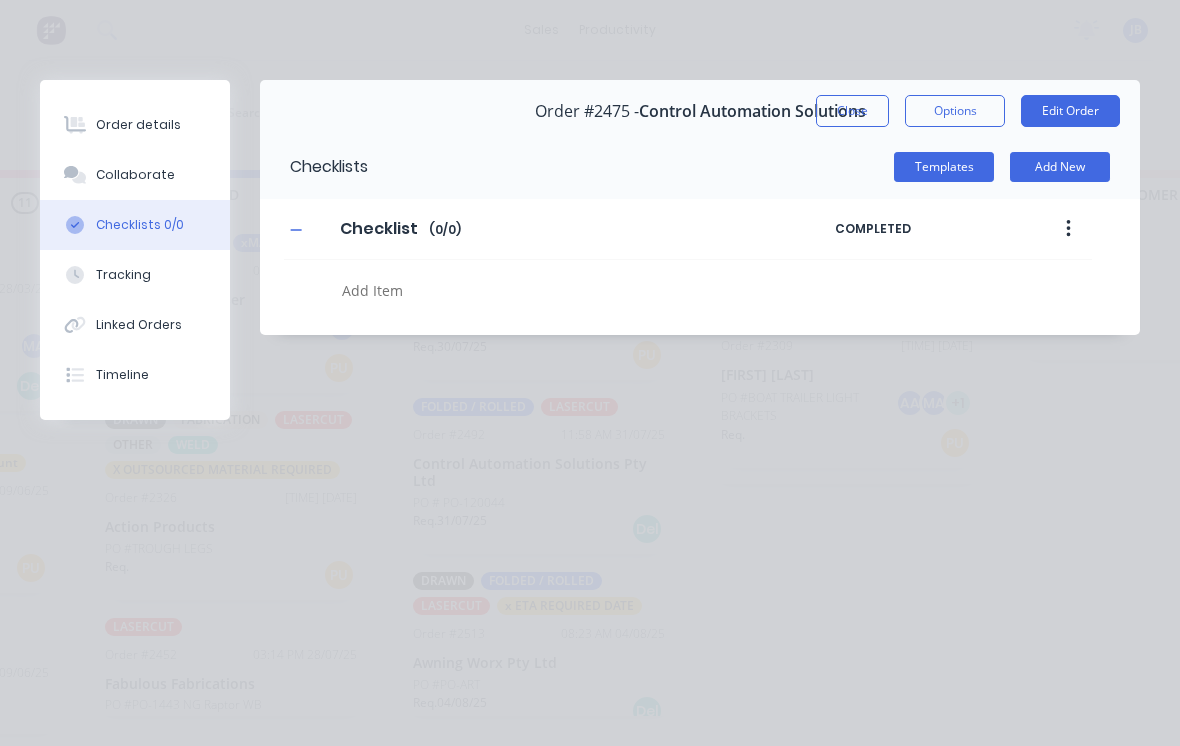 click on "Collaborate" at bounding box center (135, 175) 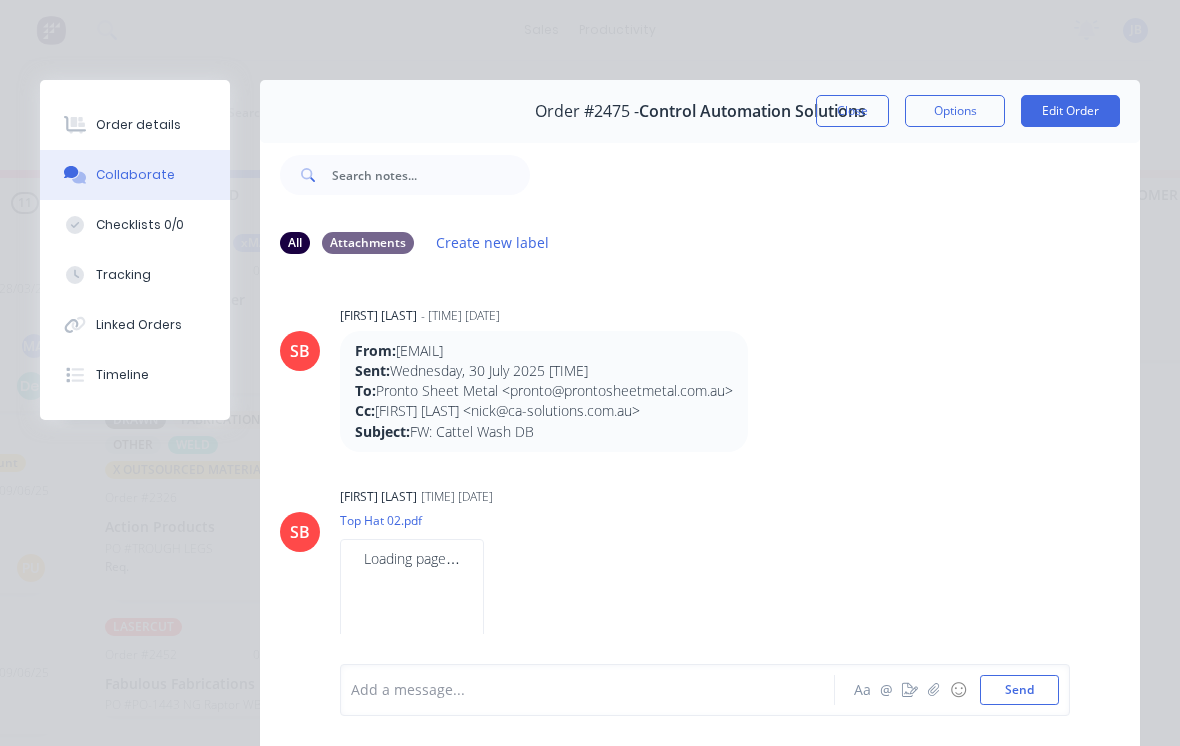click at bounding box center [593, 690] 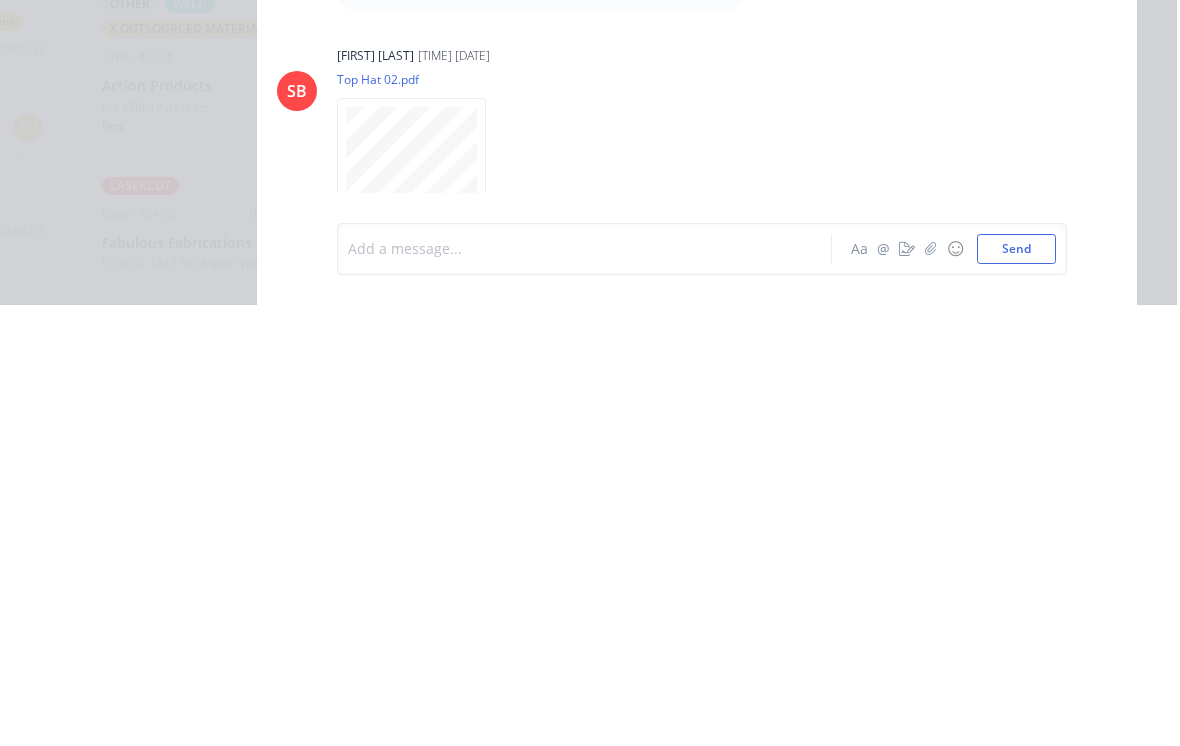 scroll, scrollTop: 19, scrollLeft: 2115, axis: both 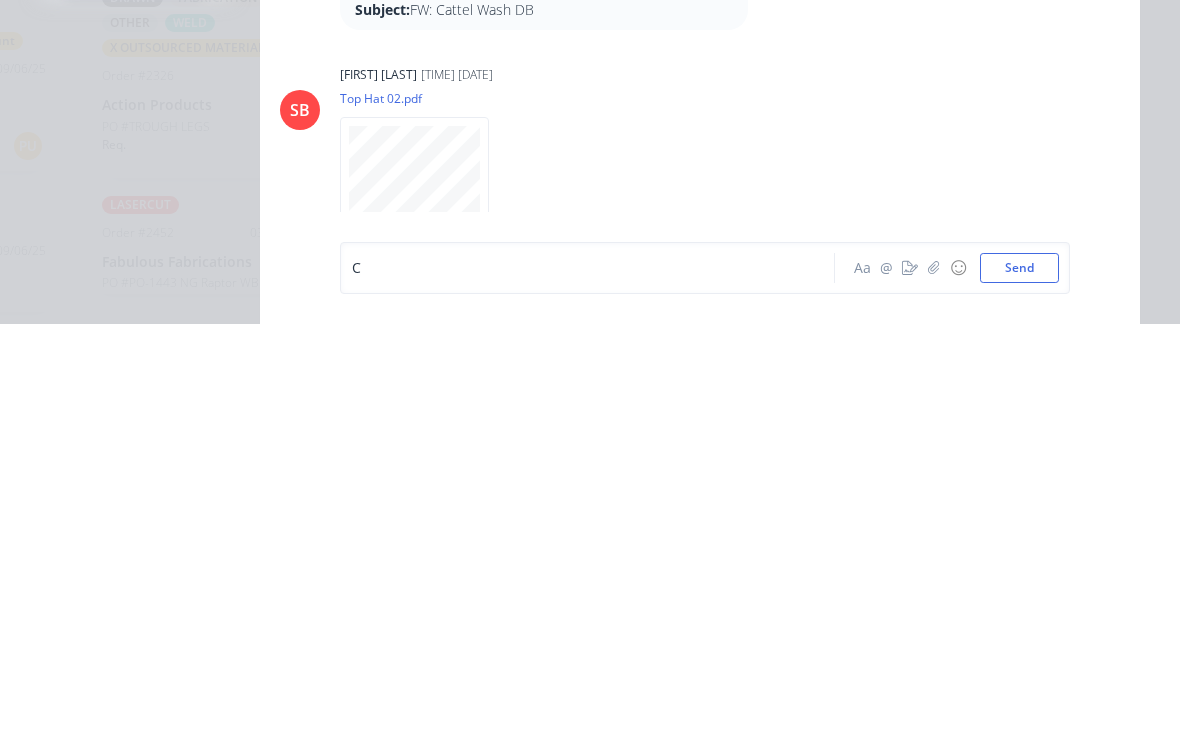 type 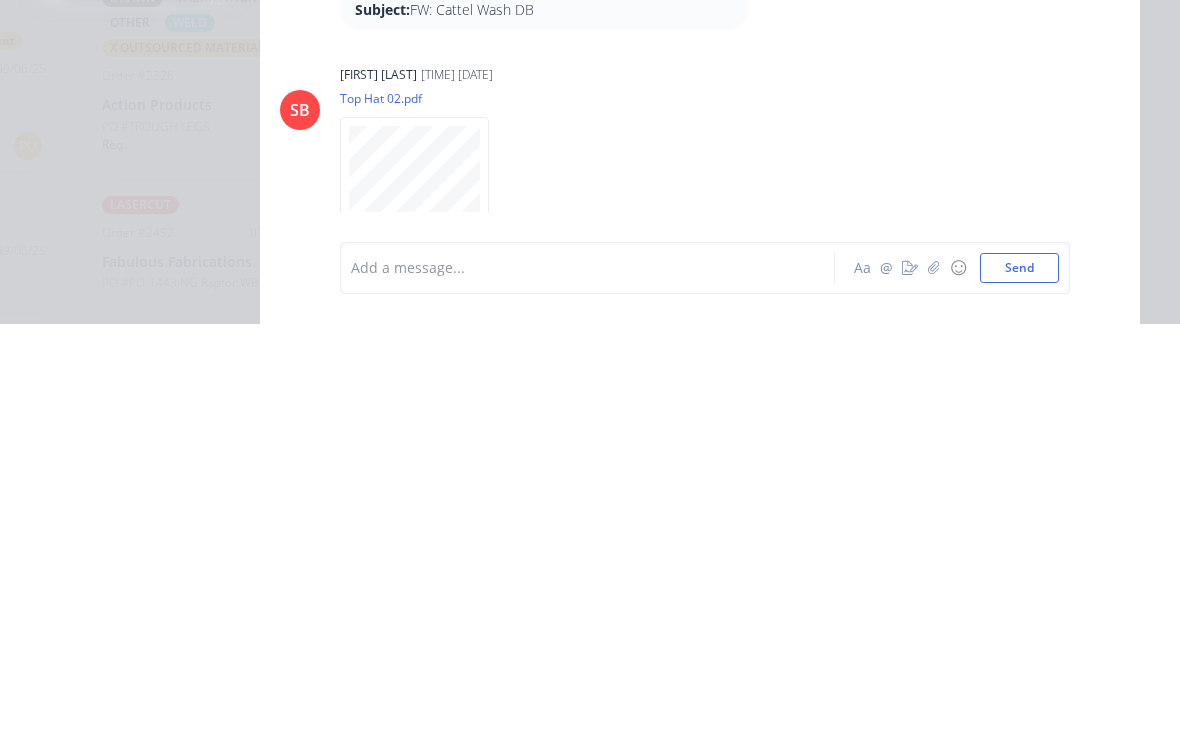 scroll, scrollTop: 692, scrollLeft: 0, axis: vertical 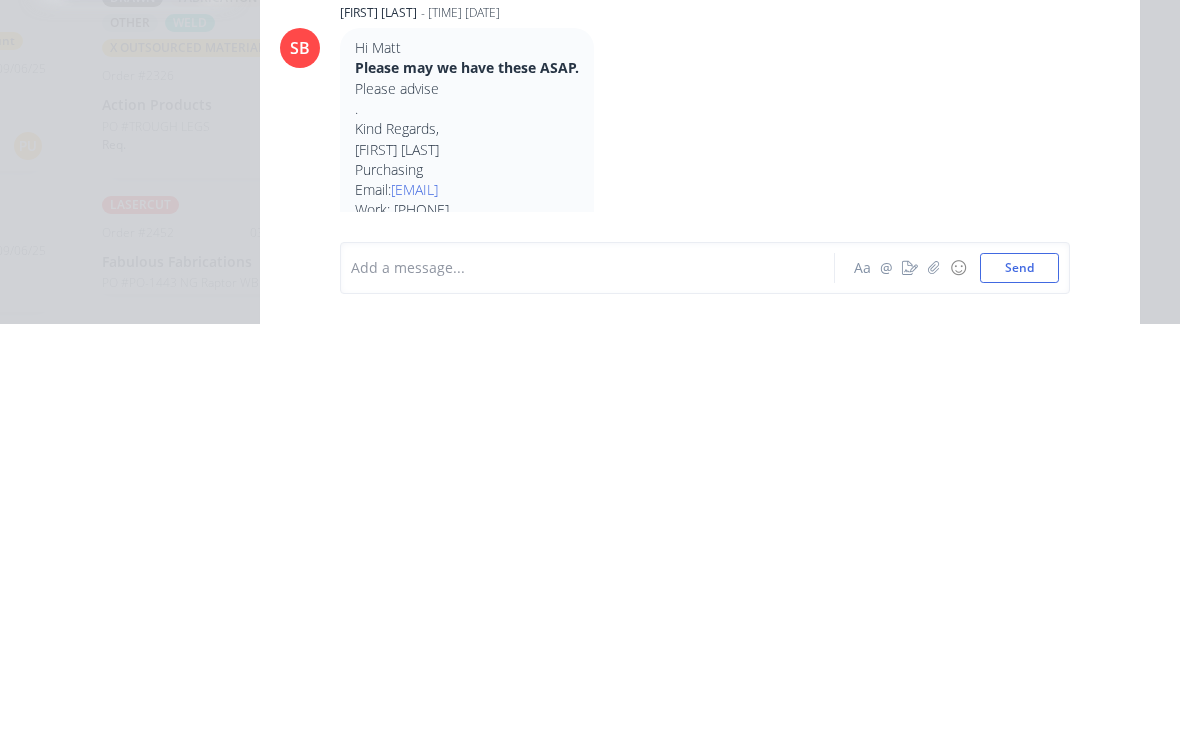 click at bounding box center (934, 690) 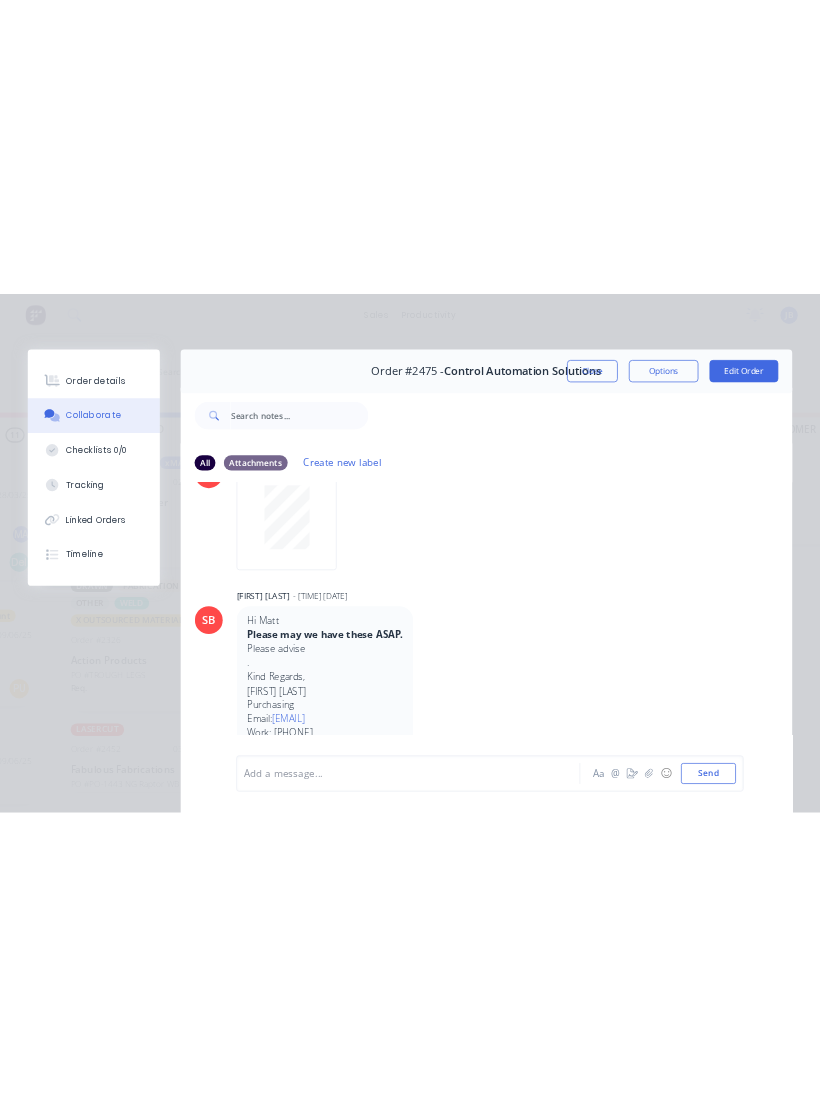scroll, scrollTop: 0, scrollLeft: 0, axis: both 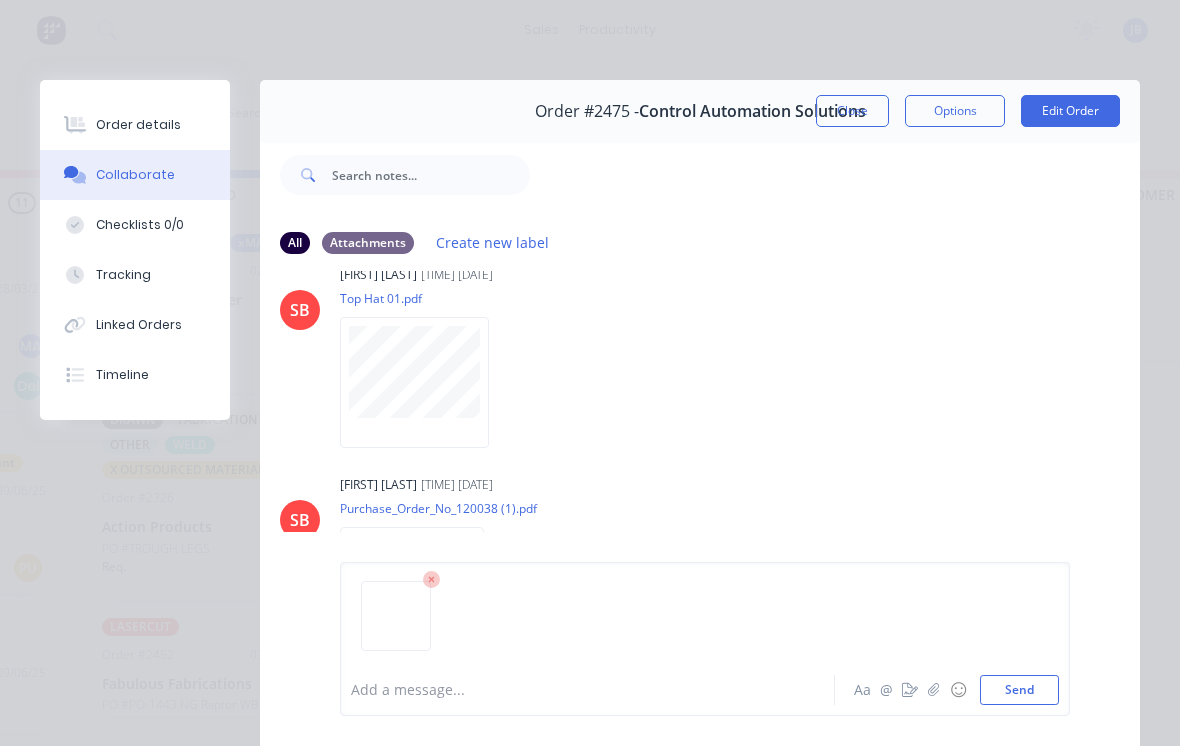 click on "Send" at bounding box center (1019, 690) 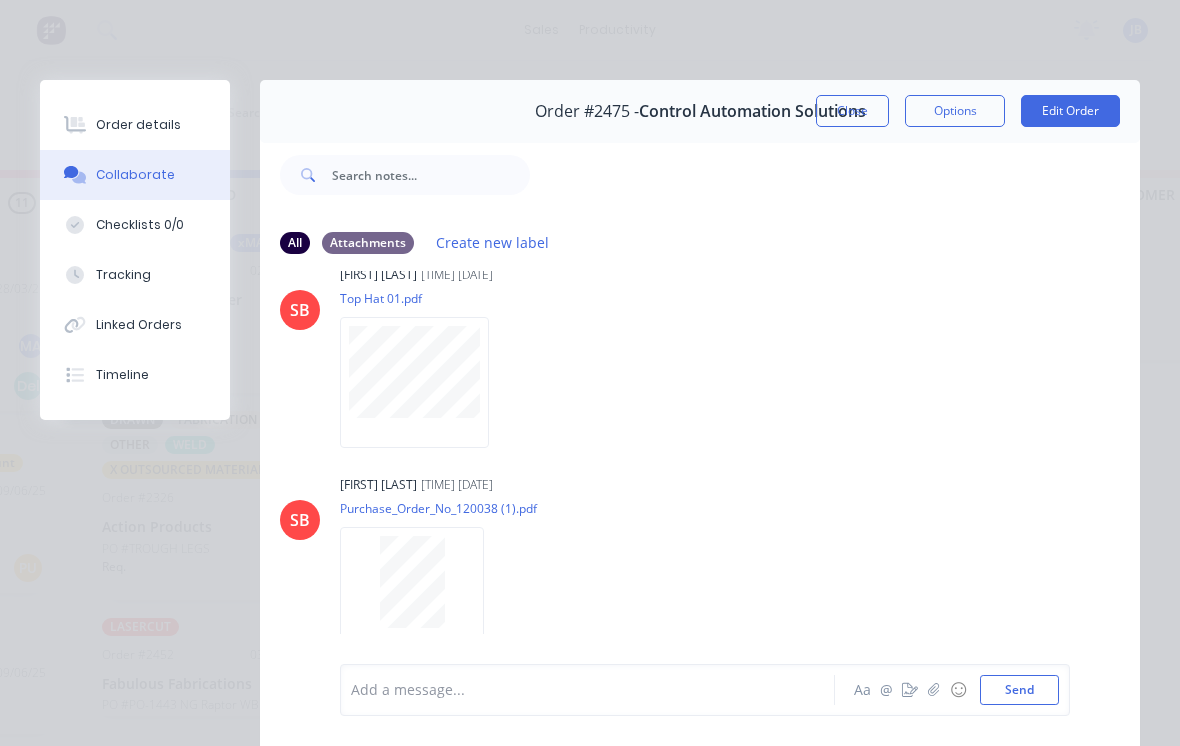 scroll, scrollTop: 792, scrollLeft: 0, axis: vertical 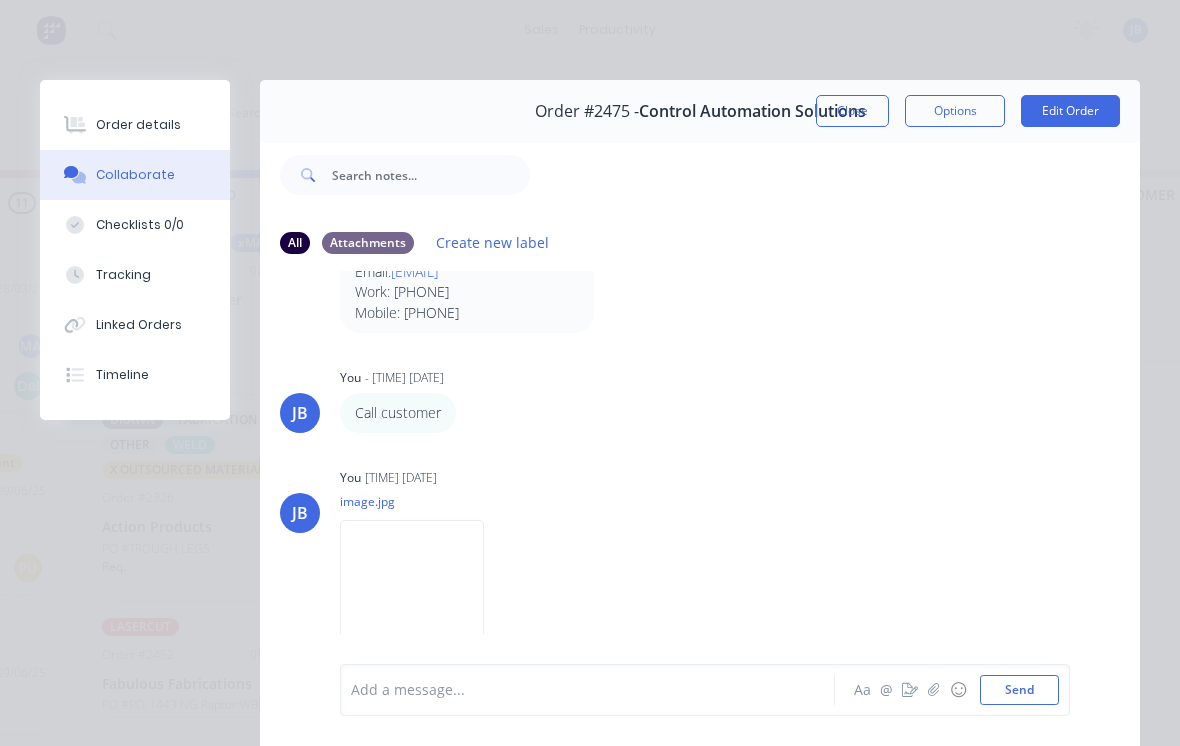 click on "Close" at bounding box center (852, 111) 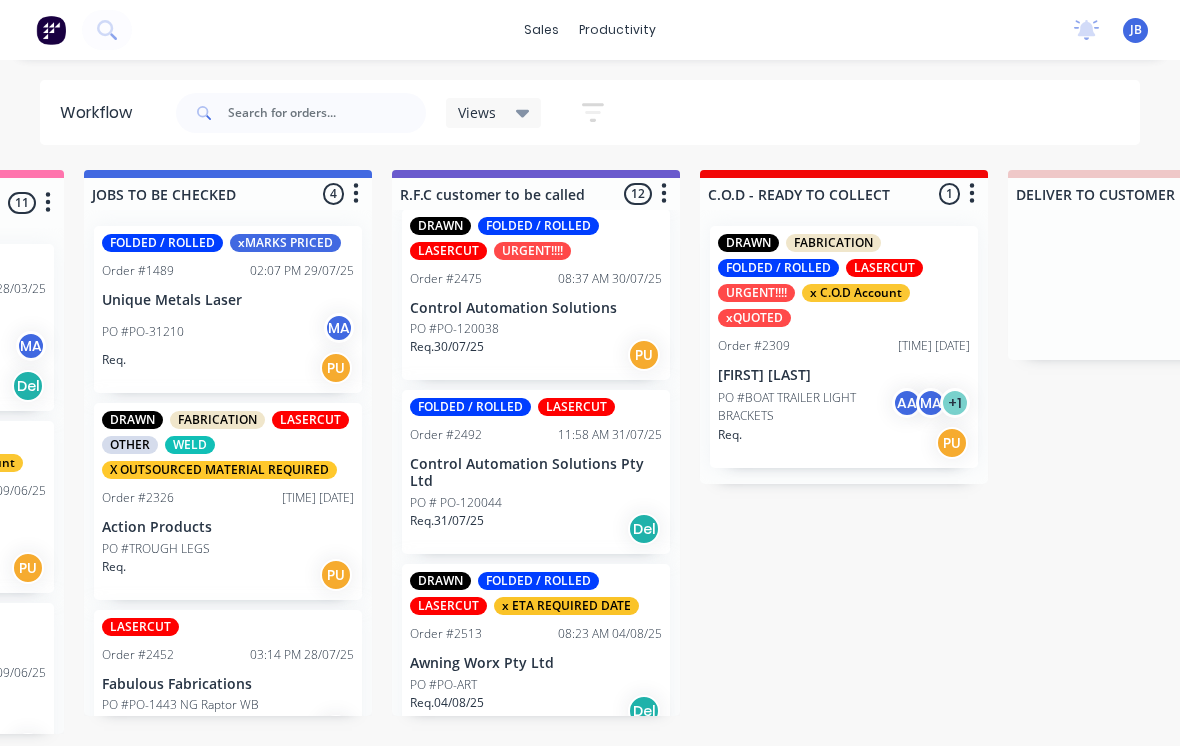 click on "PO #PO-120038" at bounding box center [536, 329] 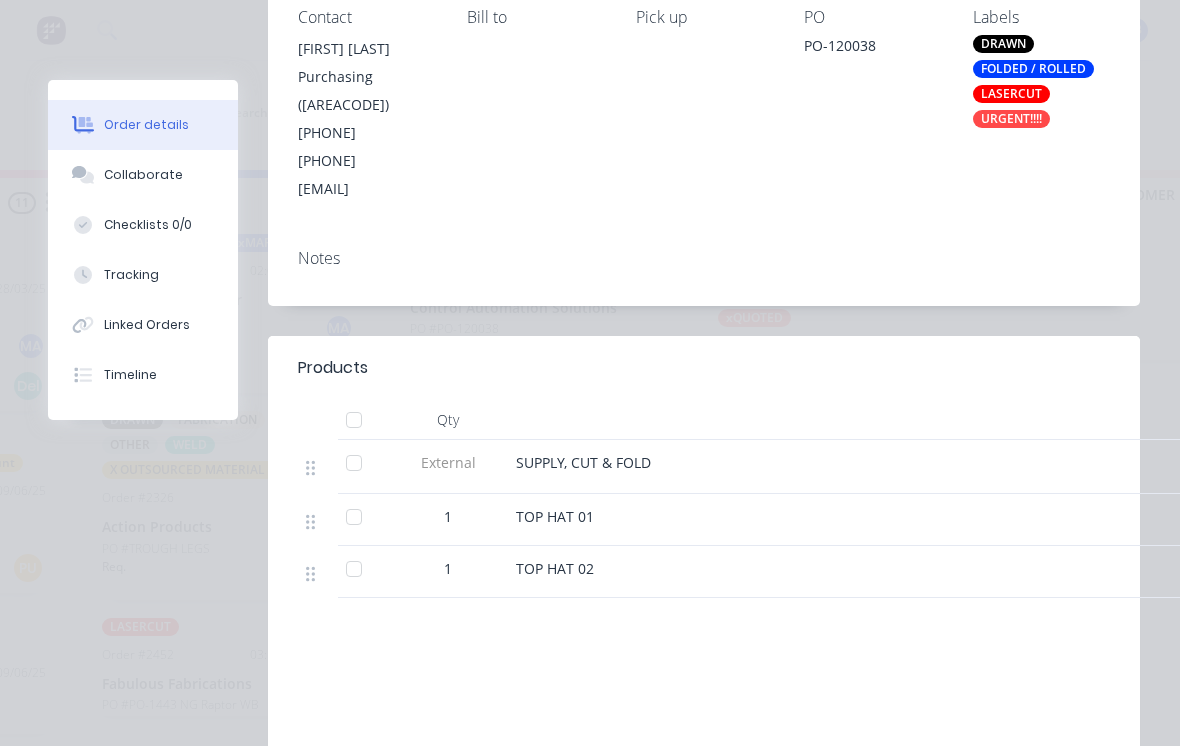 scroll, scrollTop: 294, scrollLeft: 0, axis: vertical 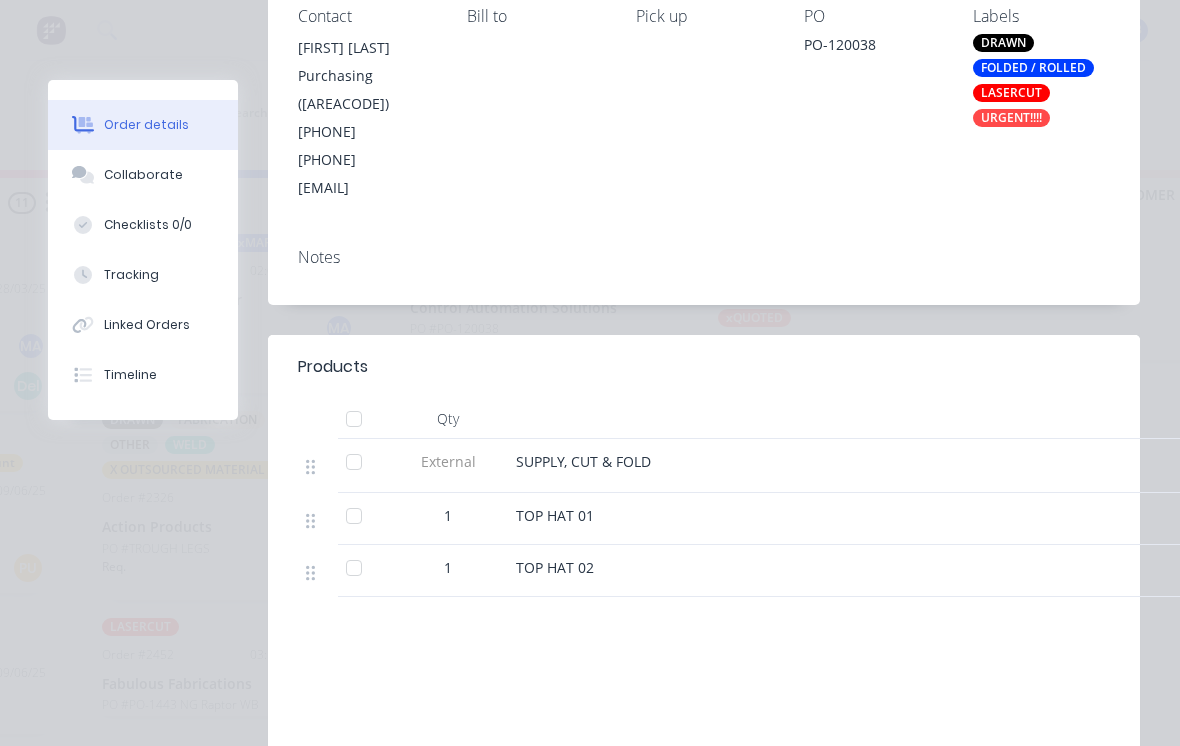 click on "Tracking" at bounding box center (143, 275) 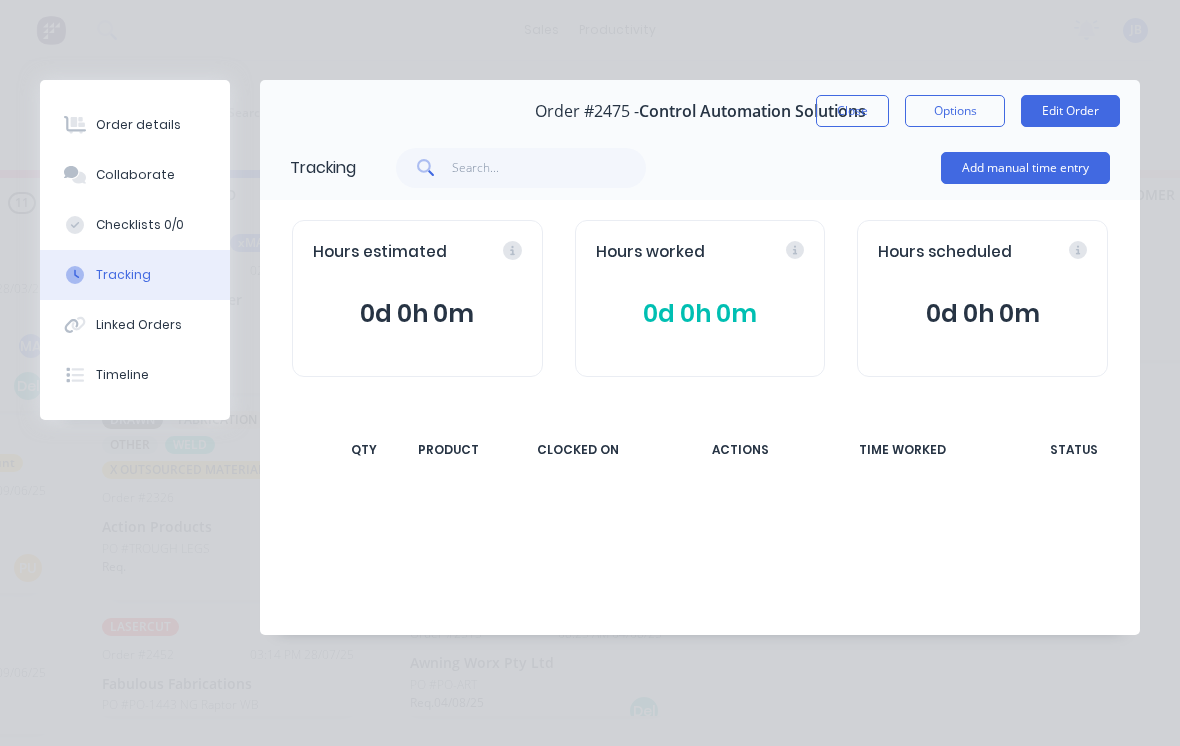 scroll, scrollTop: 0, scrollLeft: 0, axis: both 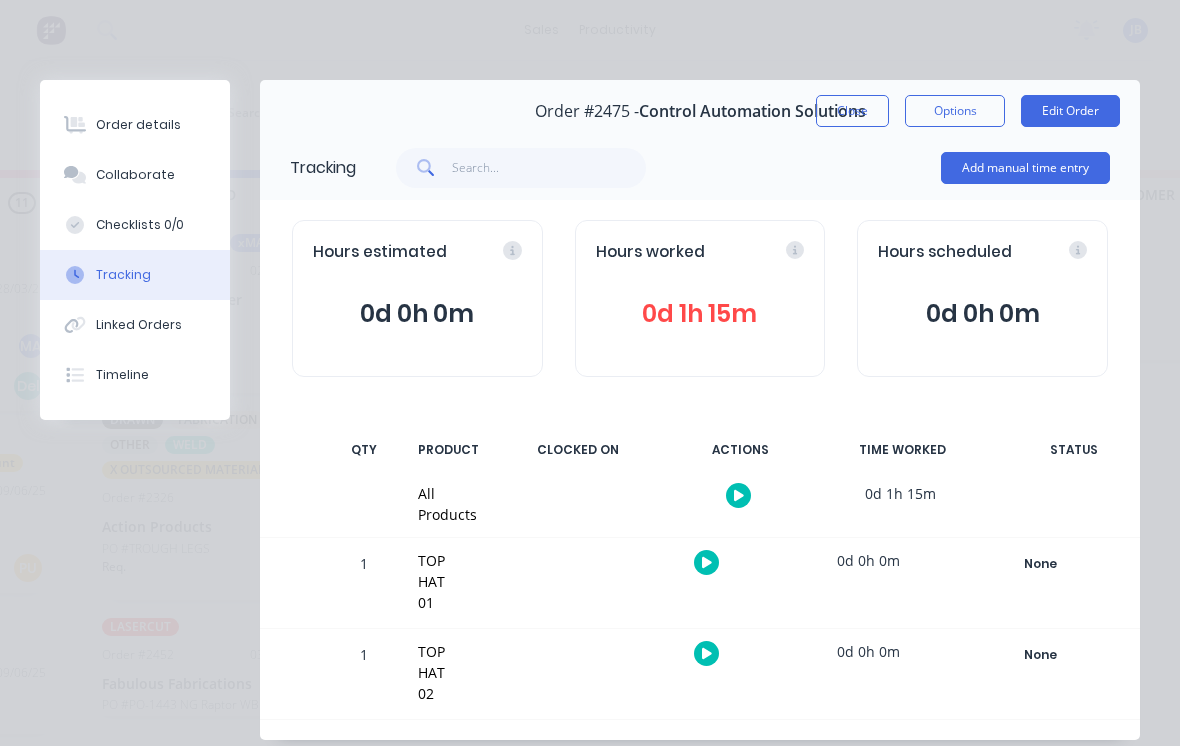 click on "Collaborate" at bounding box center [135, 175] 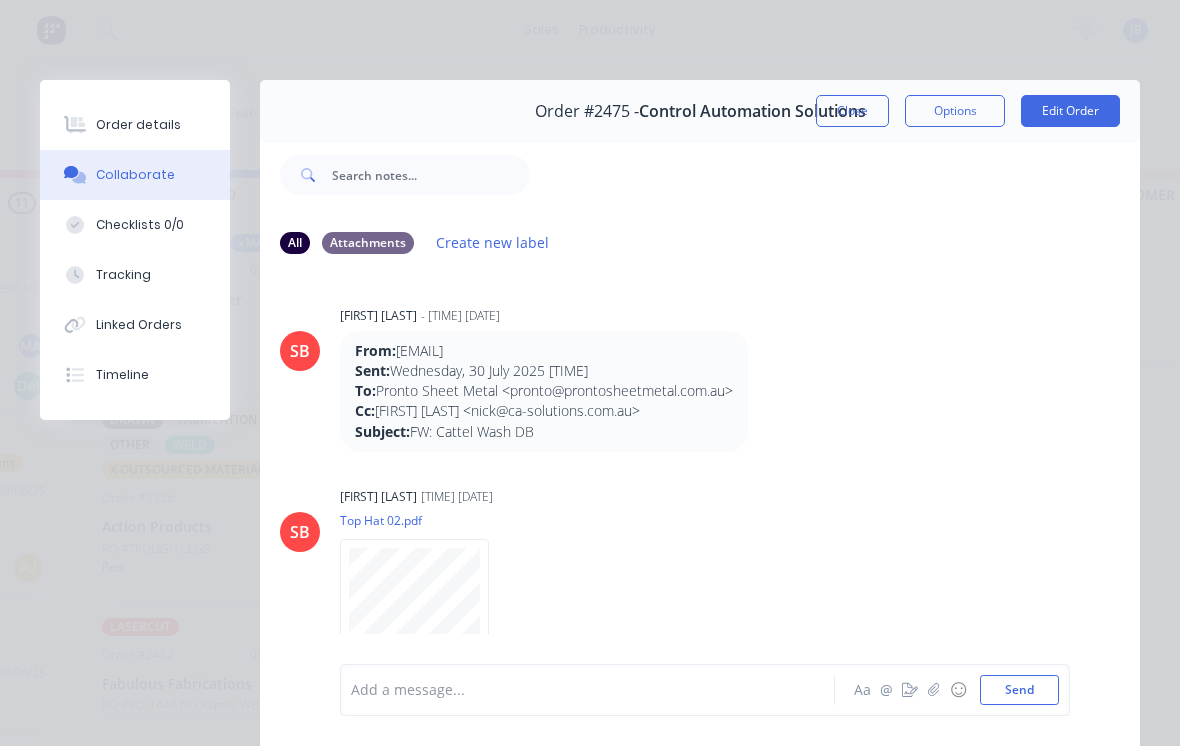click at bounding box center (593, 690) 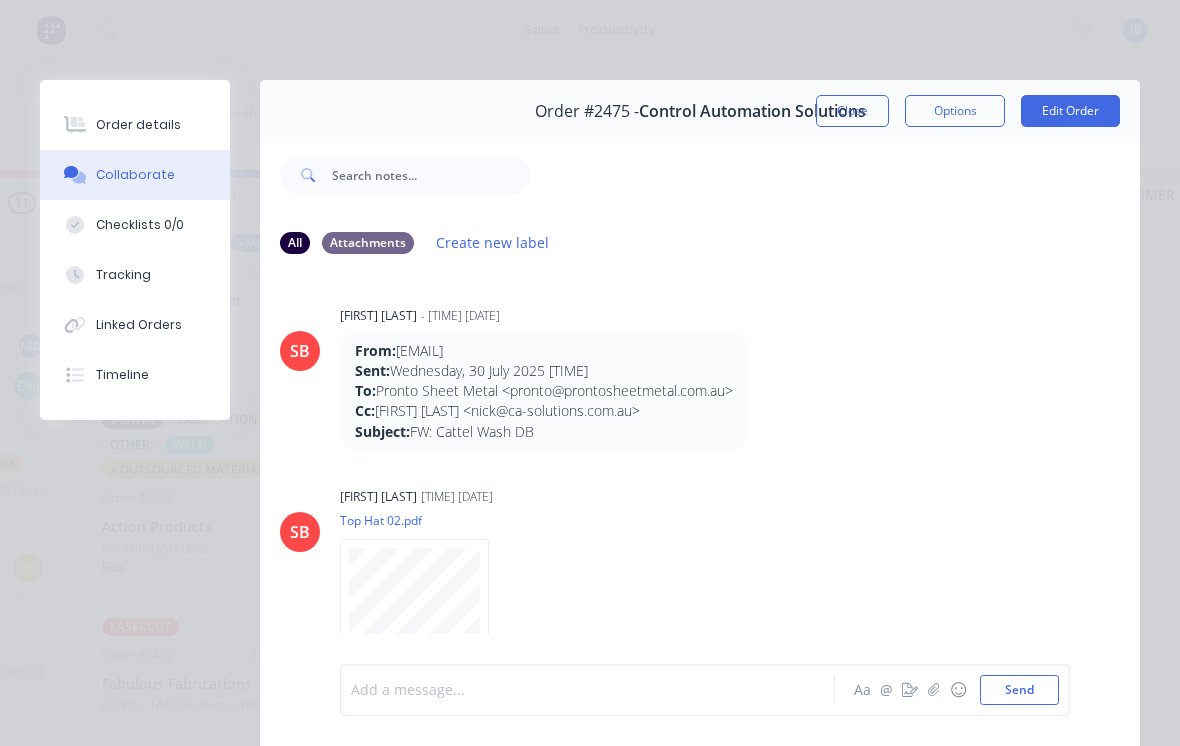 scroll, scrollTop: 19, scrollLeft: 2118, axis: both 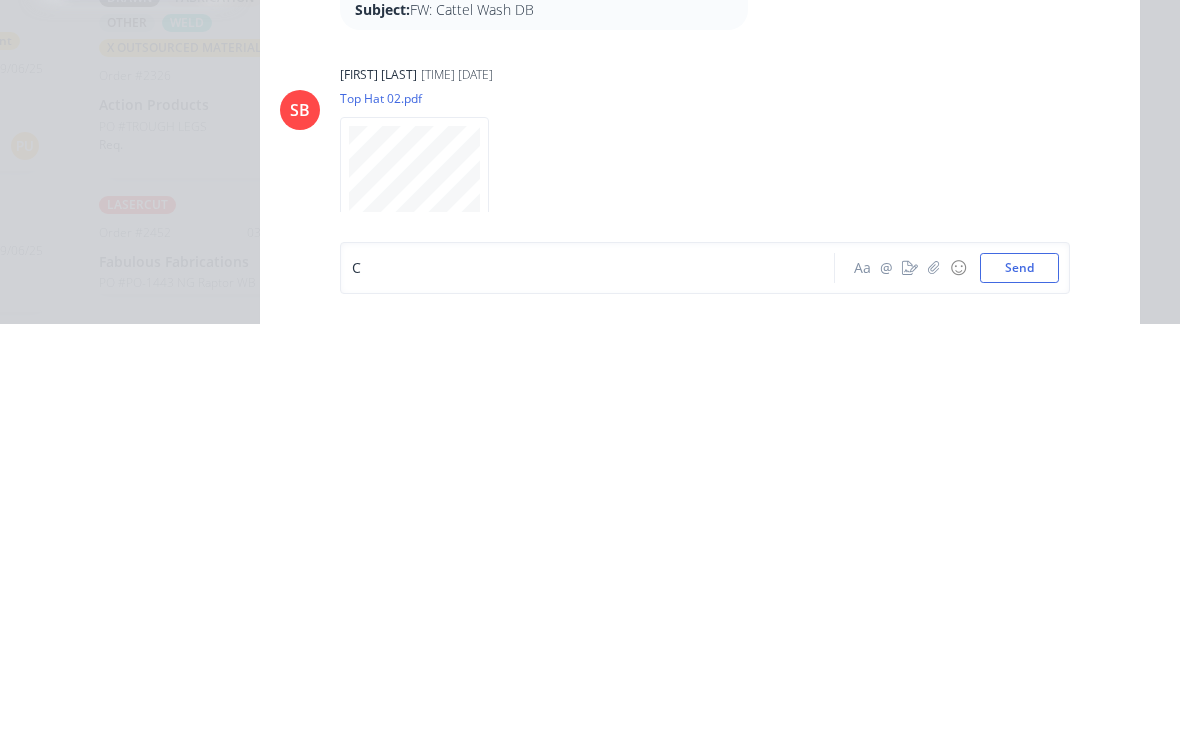 type 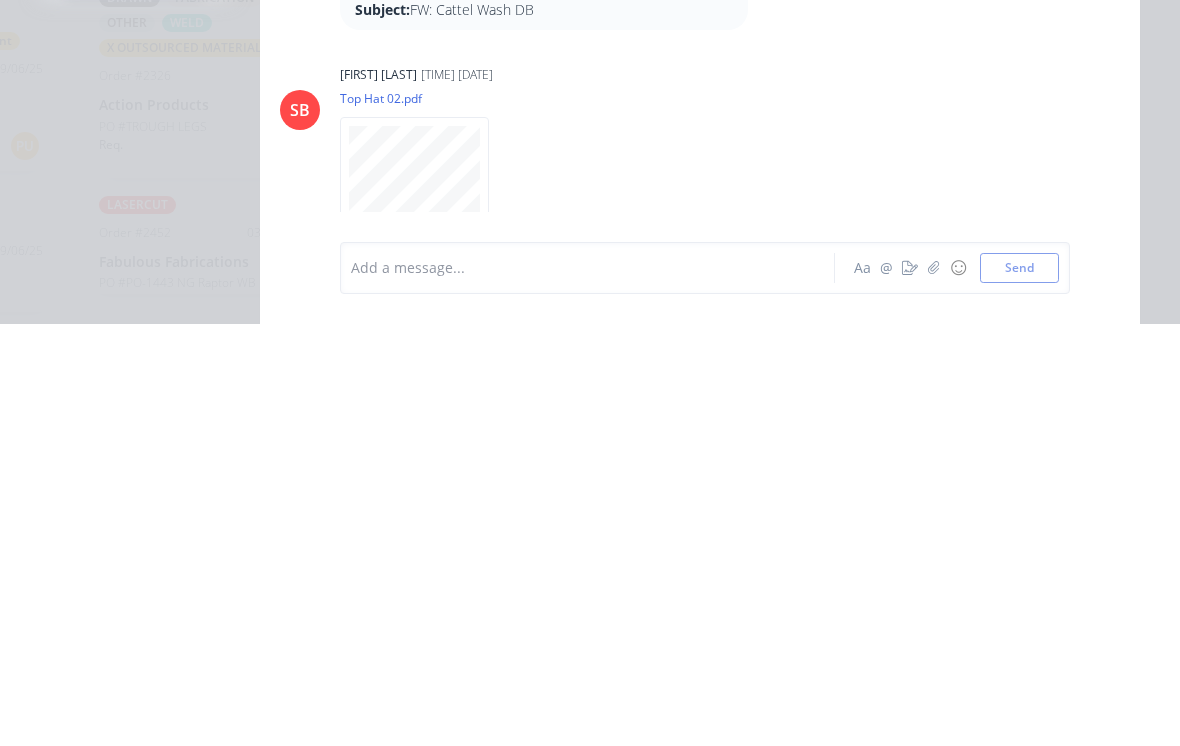scroll, scrollTop: 1036, scrollLeft: 0, axis: vertical 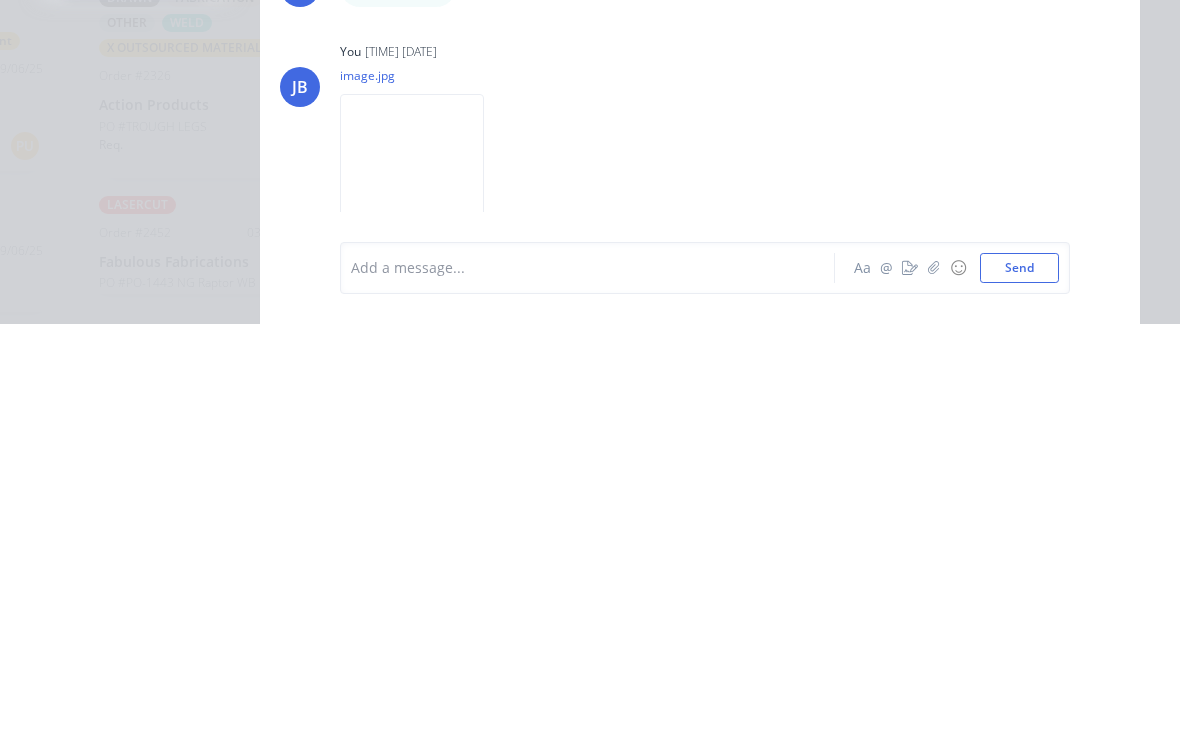 click at bounding box center [934, 690] 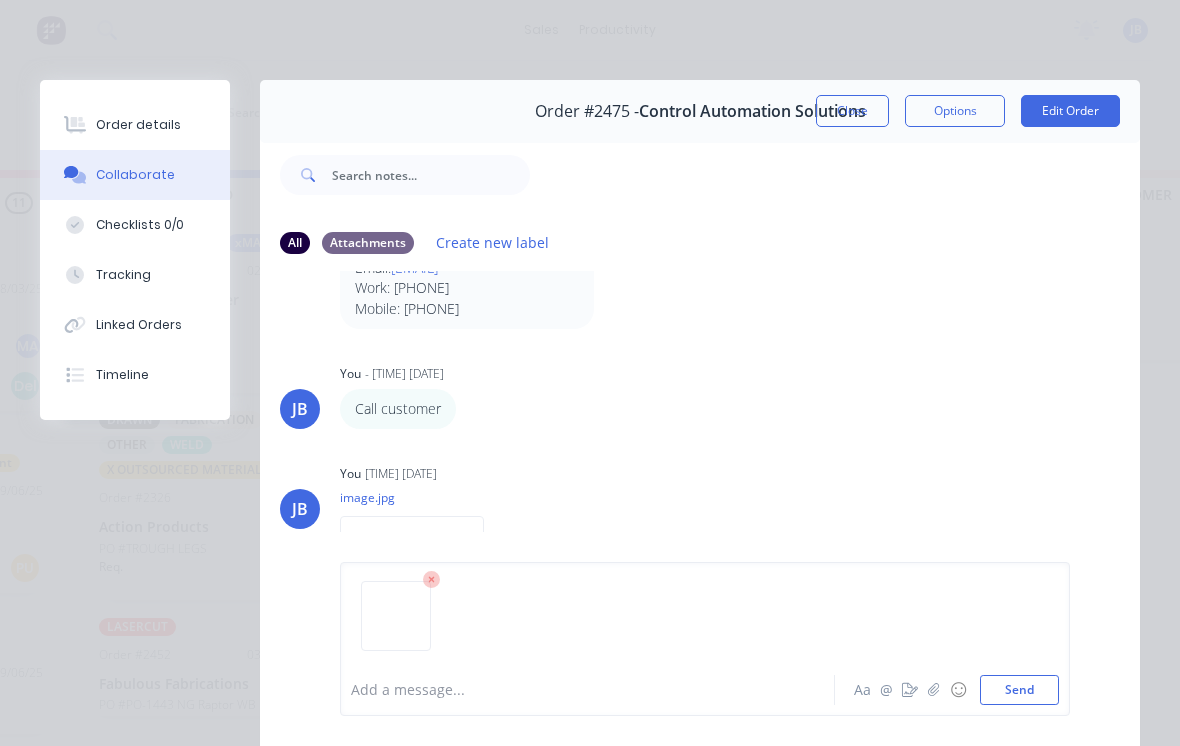 click on "Send" at bounding box center (1019, 690) 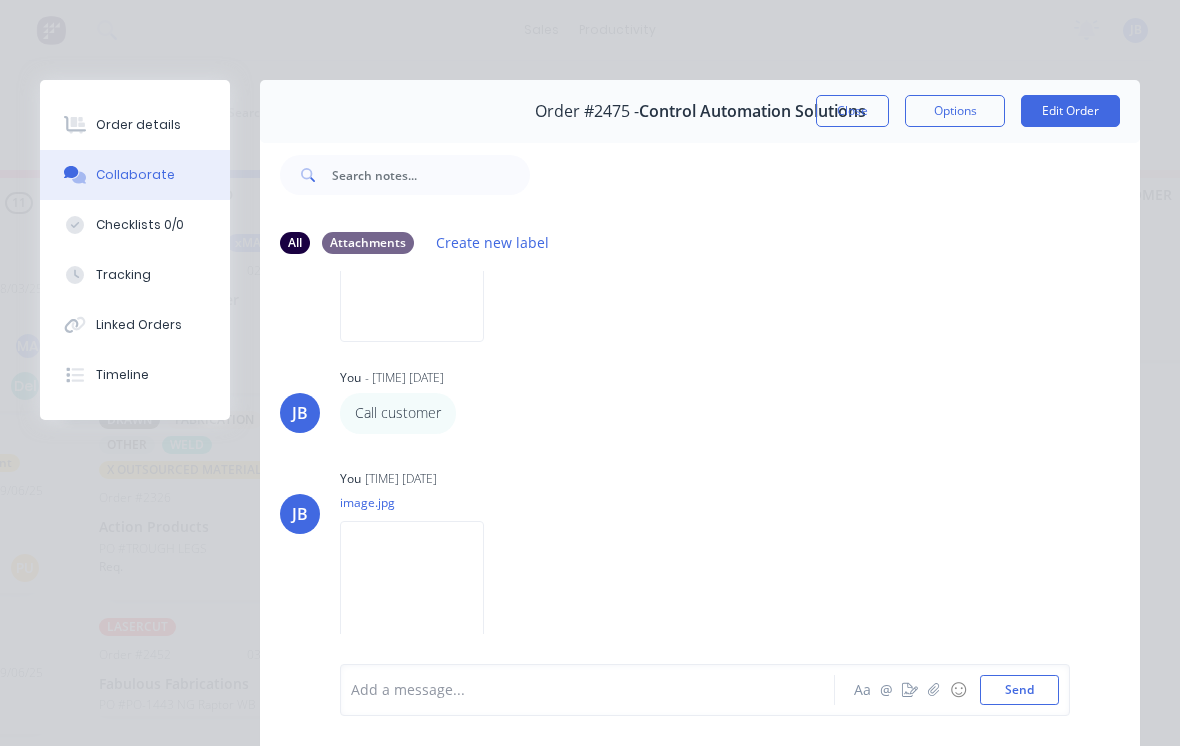 scroll, scrollTop: 1354, scrollLeft: 0, axis: vertical 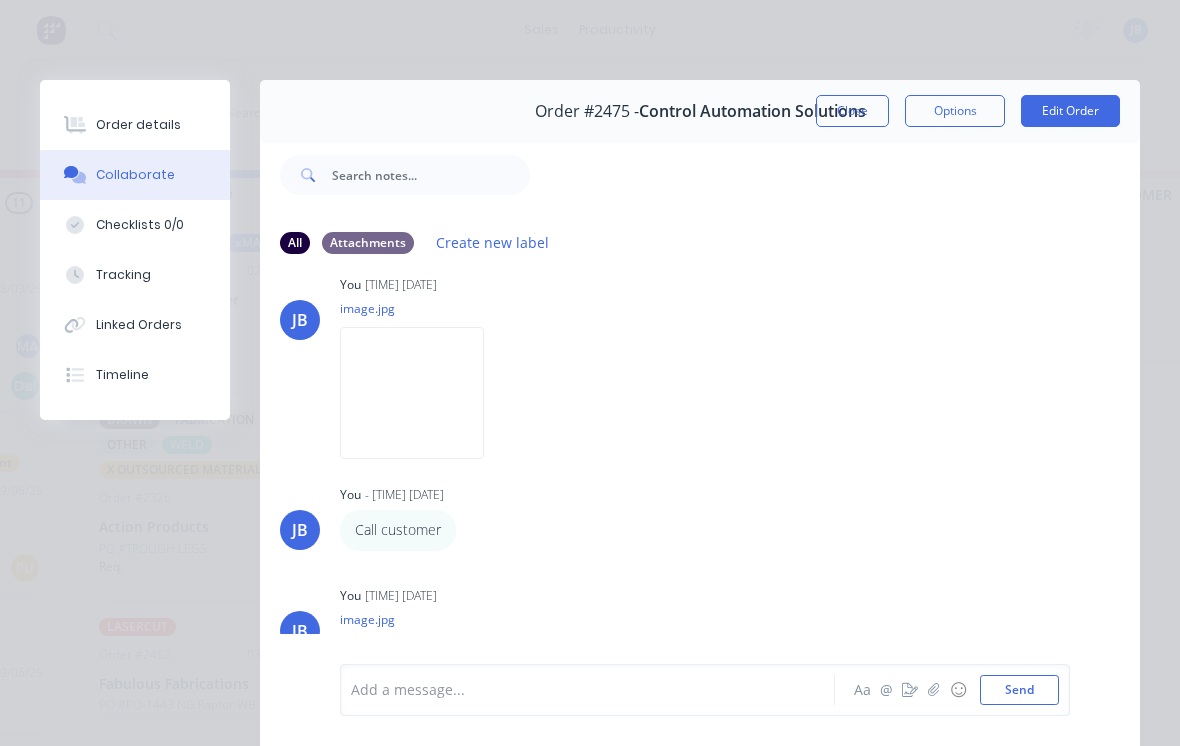 click on "Order #2475 -  Control Automation Solutions" at bounding box center [700, 111] 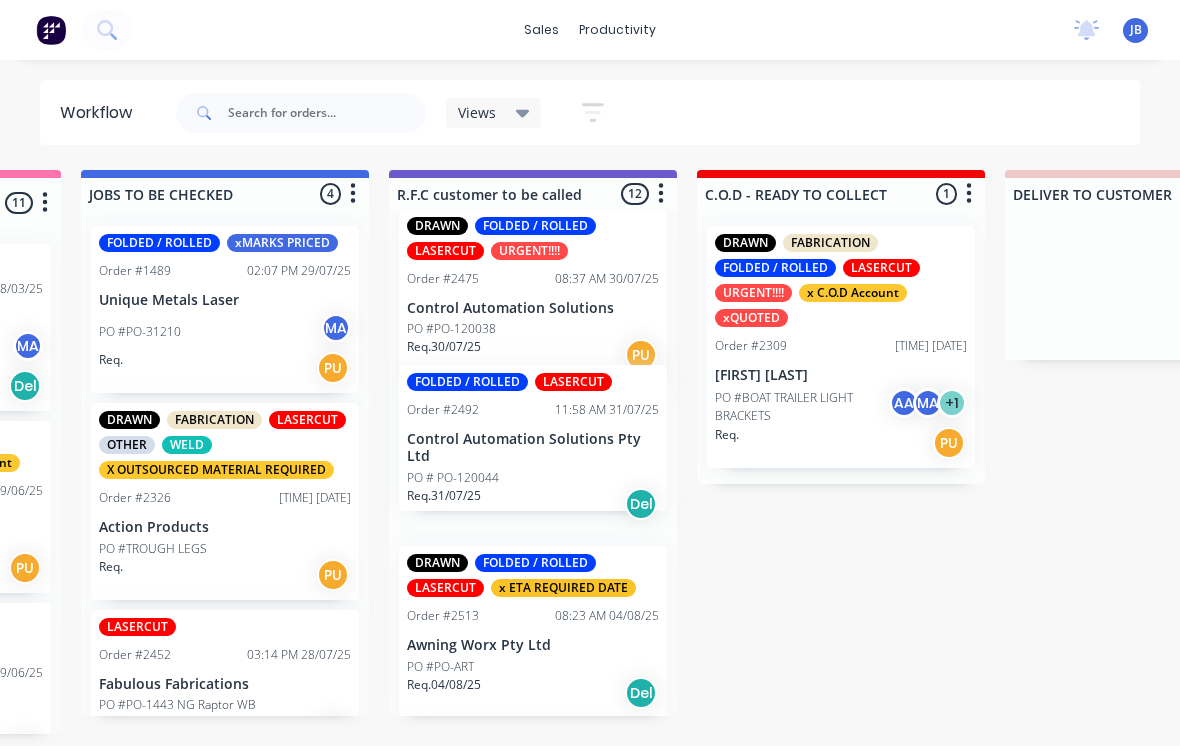 click on "PO #
PO-120044" at bounding box center (453, 478) 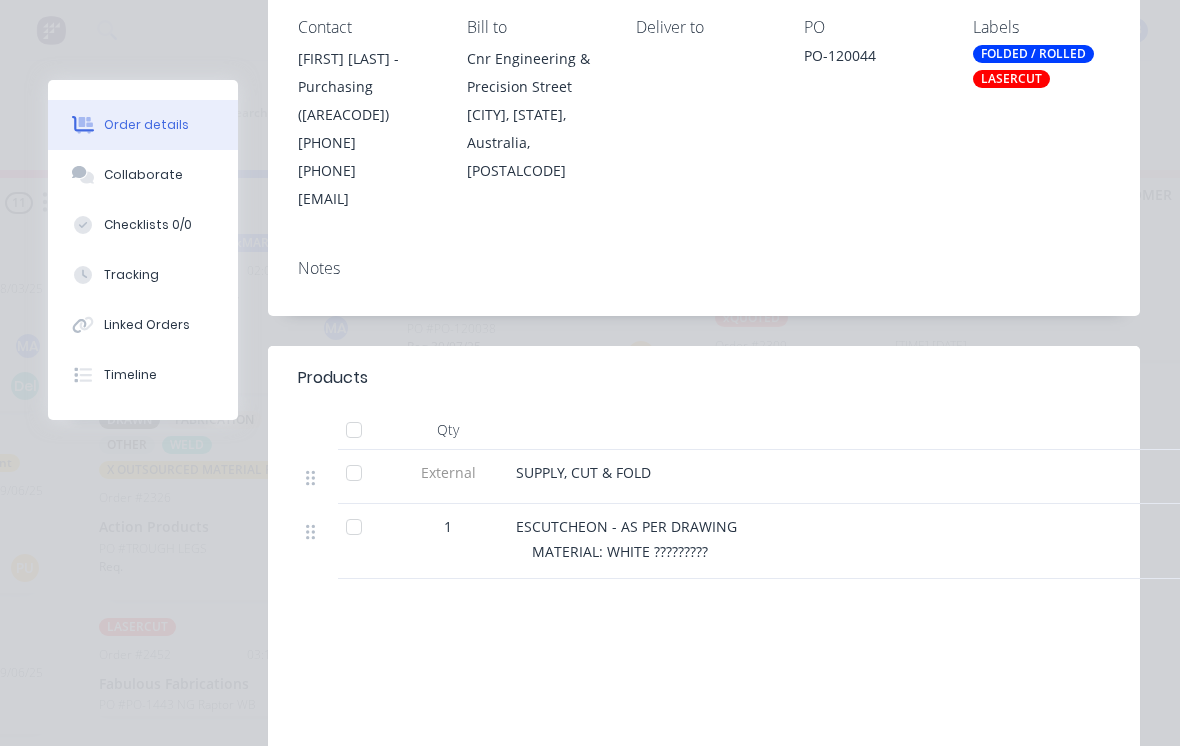 scroll, scrollTop: 289, scrollLeft: 0, axis: vertical 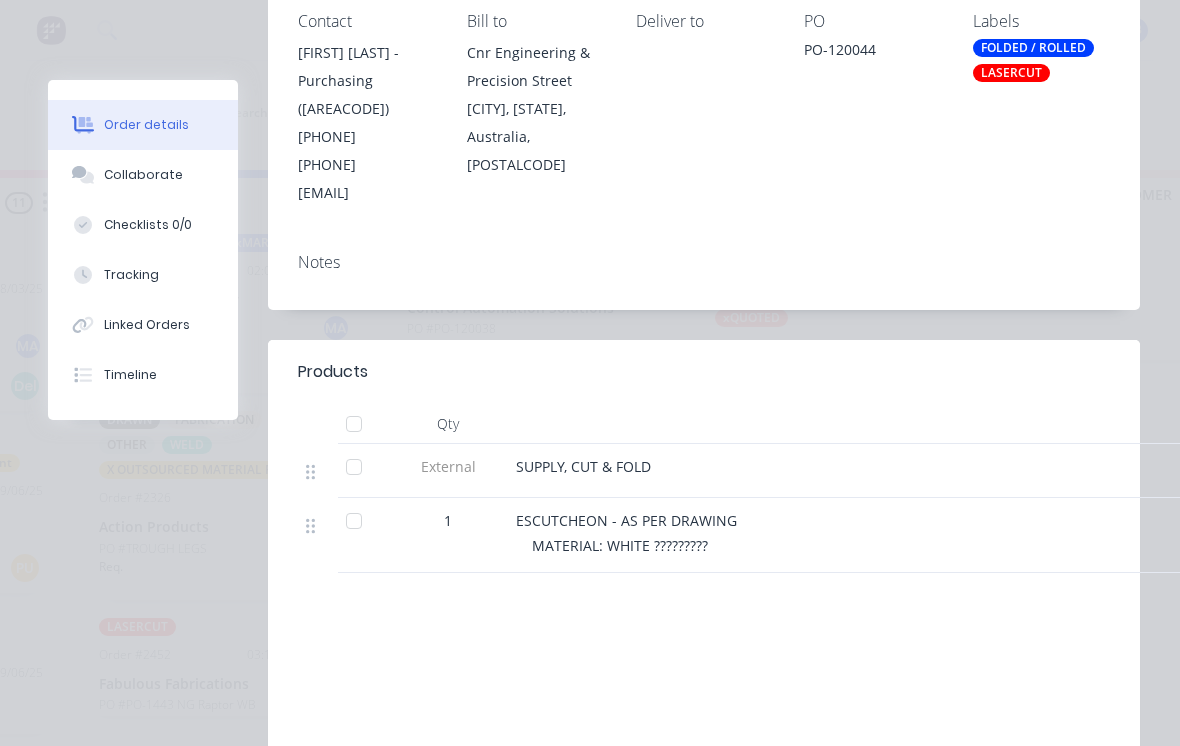 click 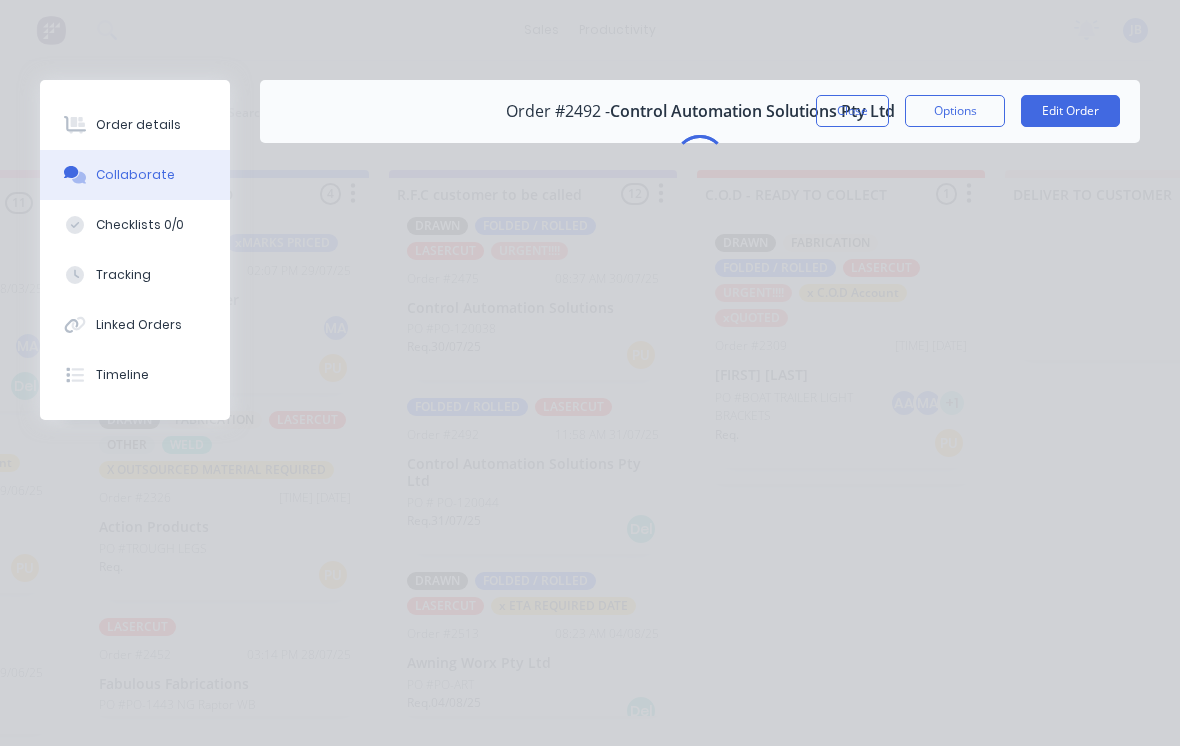 scroll, scrollTop: 0, scrollLeft: 0, axis: both 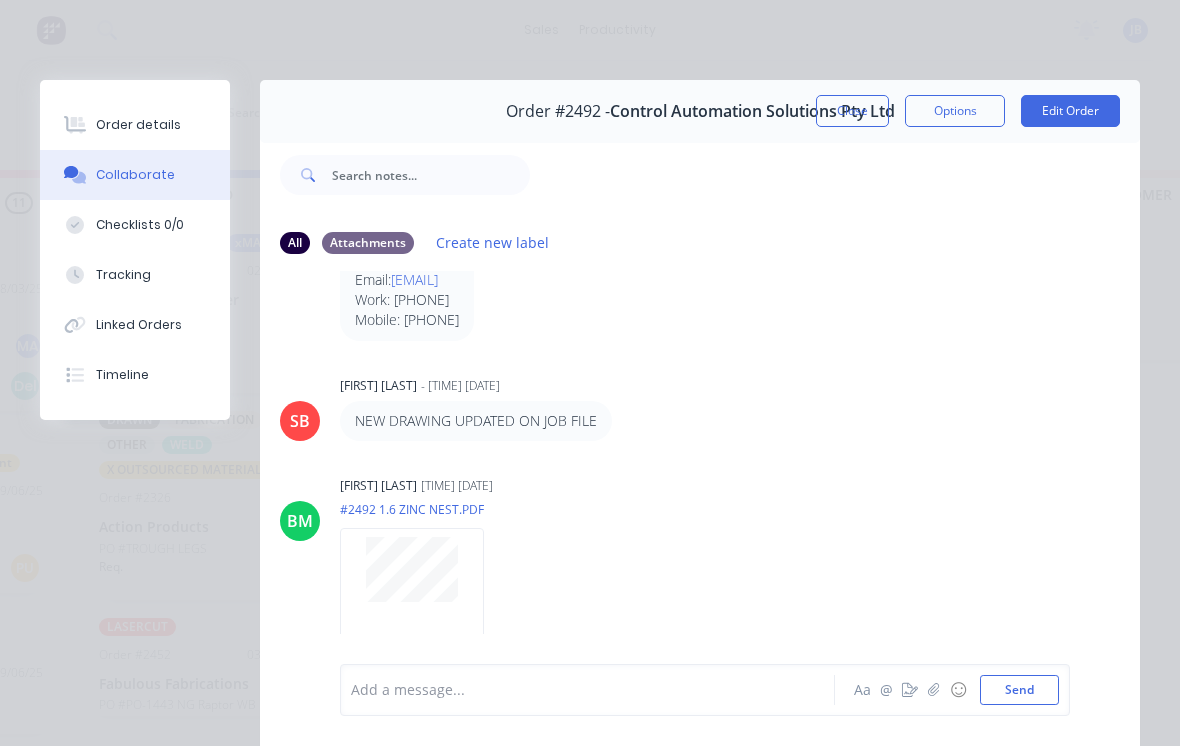 click on "Add a message... Aa @ ☺ Send" at bounding box center [700, 690] 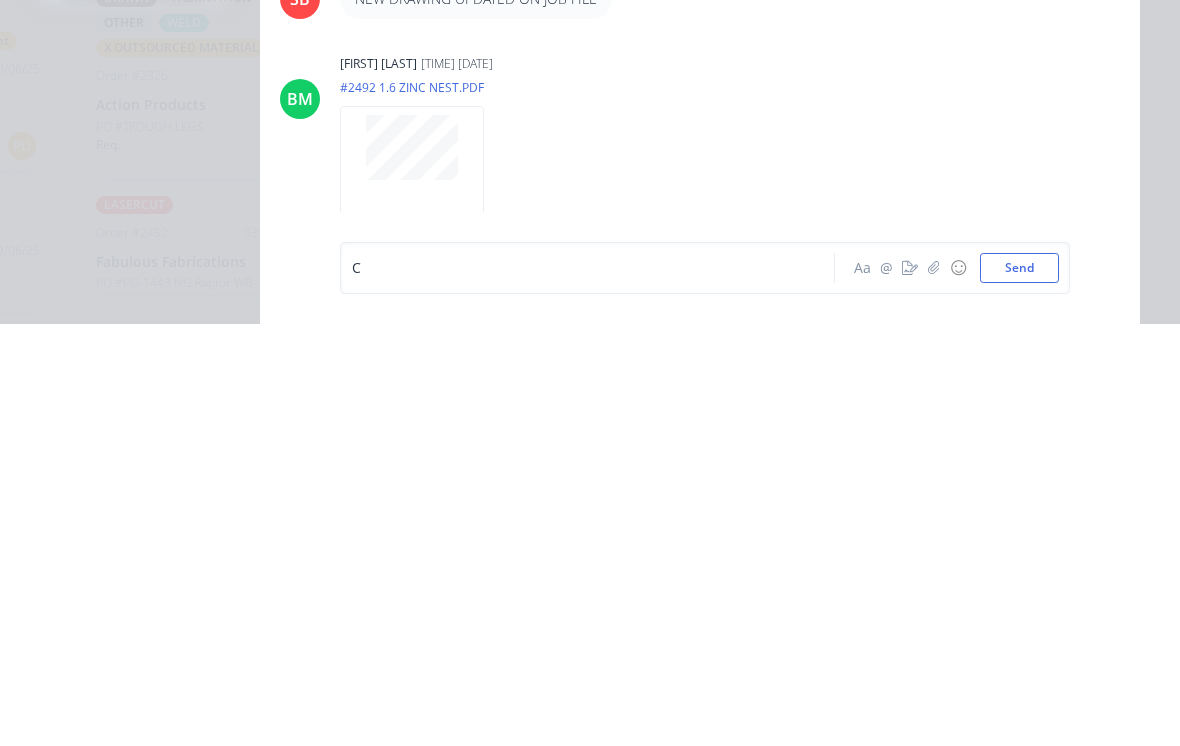 type 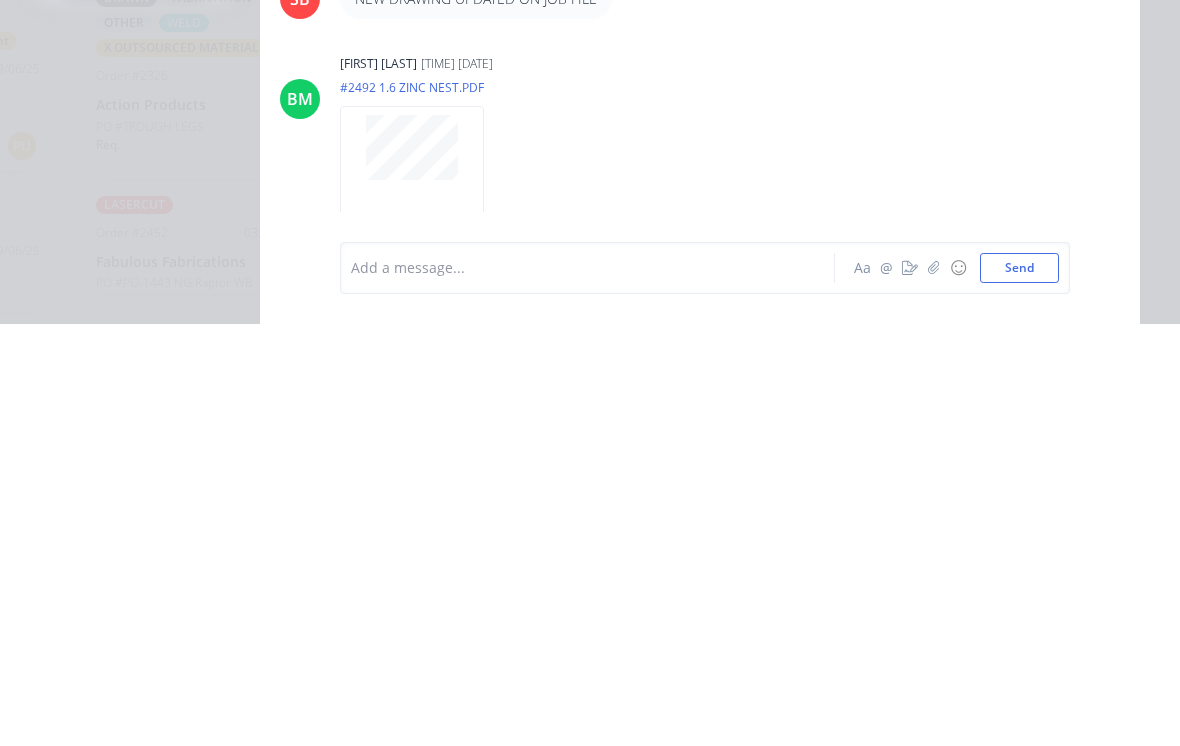 click 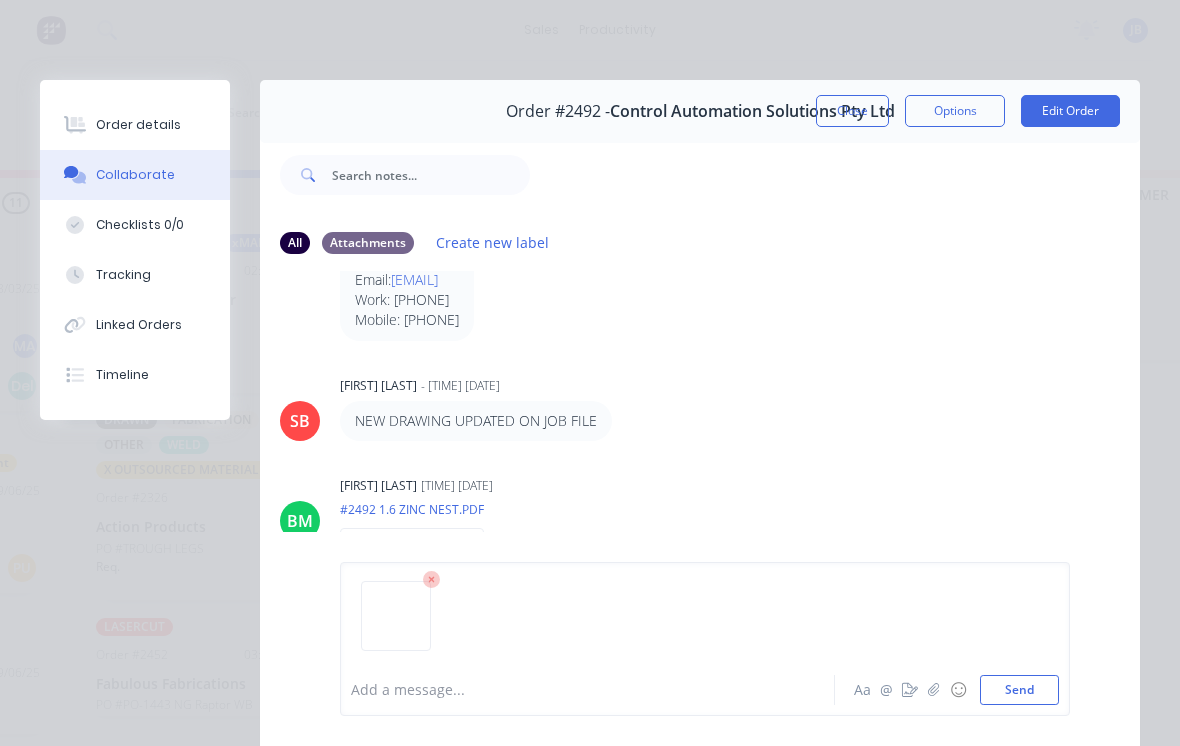 click on "Send" at bounding box center (1019, 690) 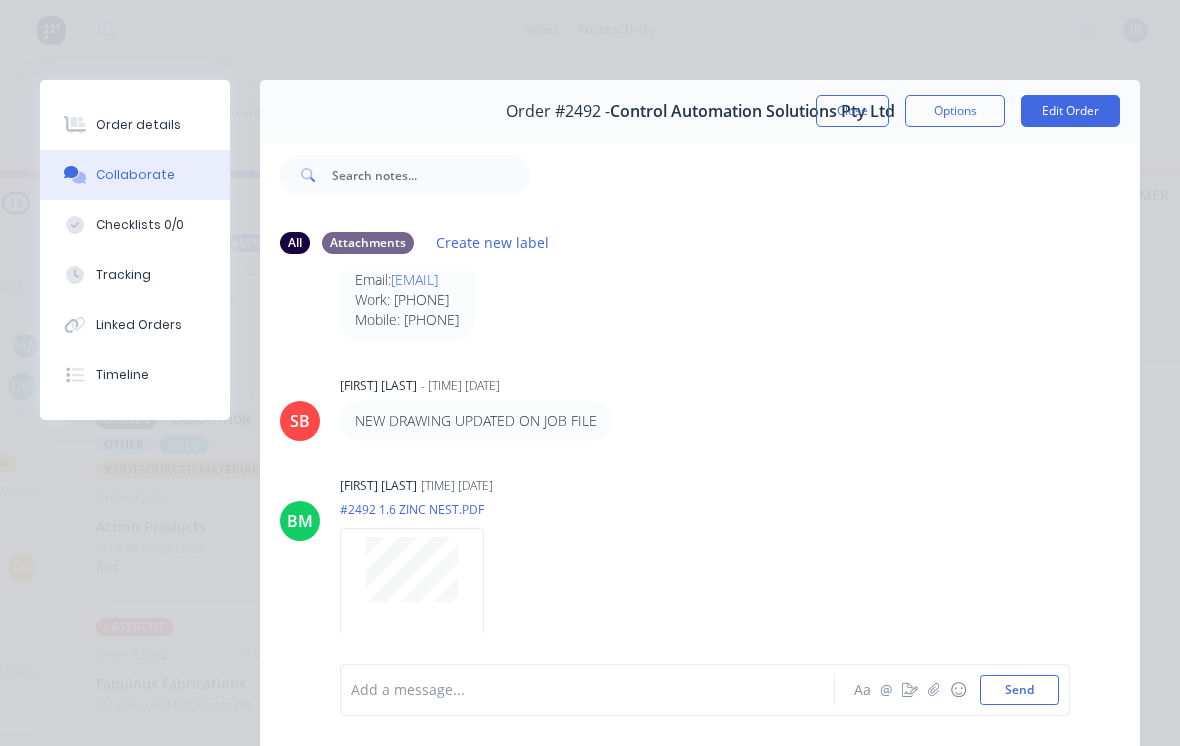 scroll, scrollTop: 1534, scrollLeft: 0, axis: vertical 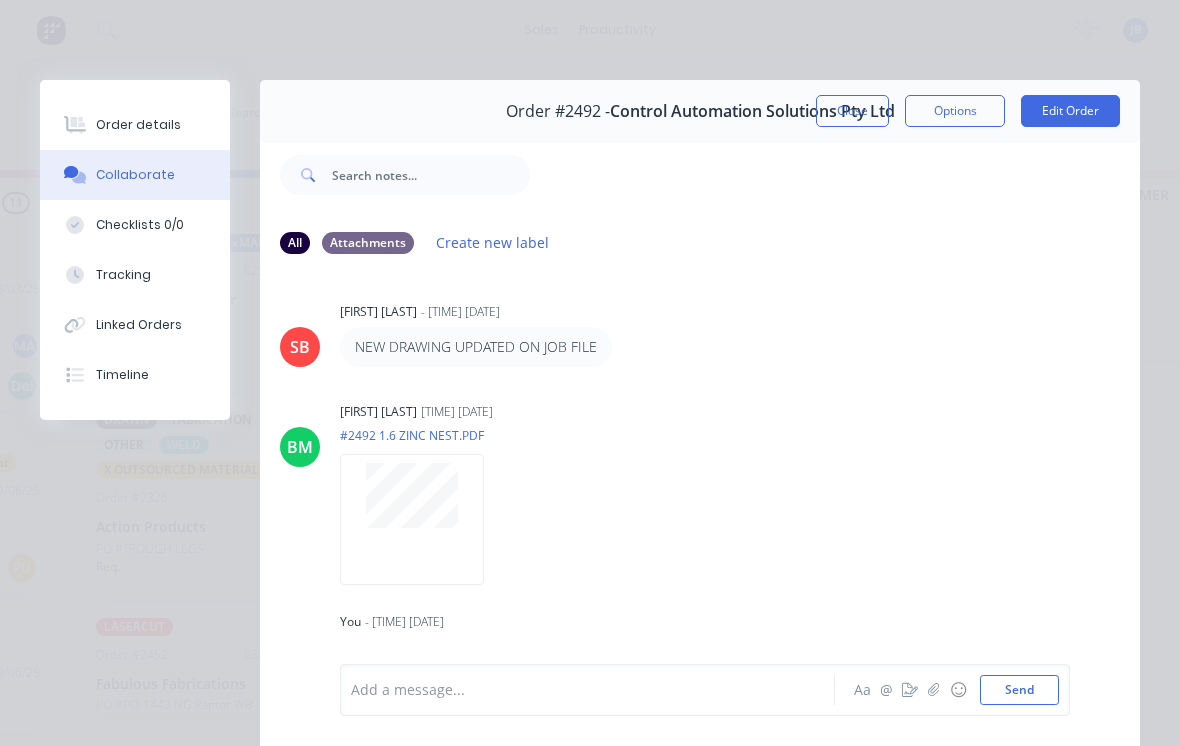 click on "Close" at bounding box center (852, 111) 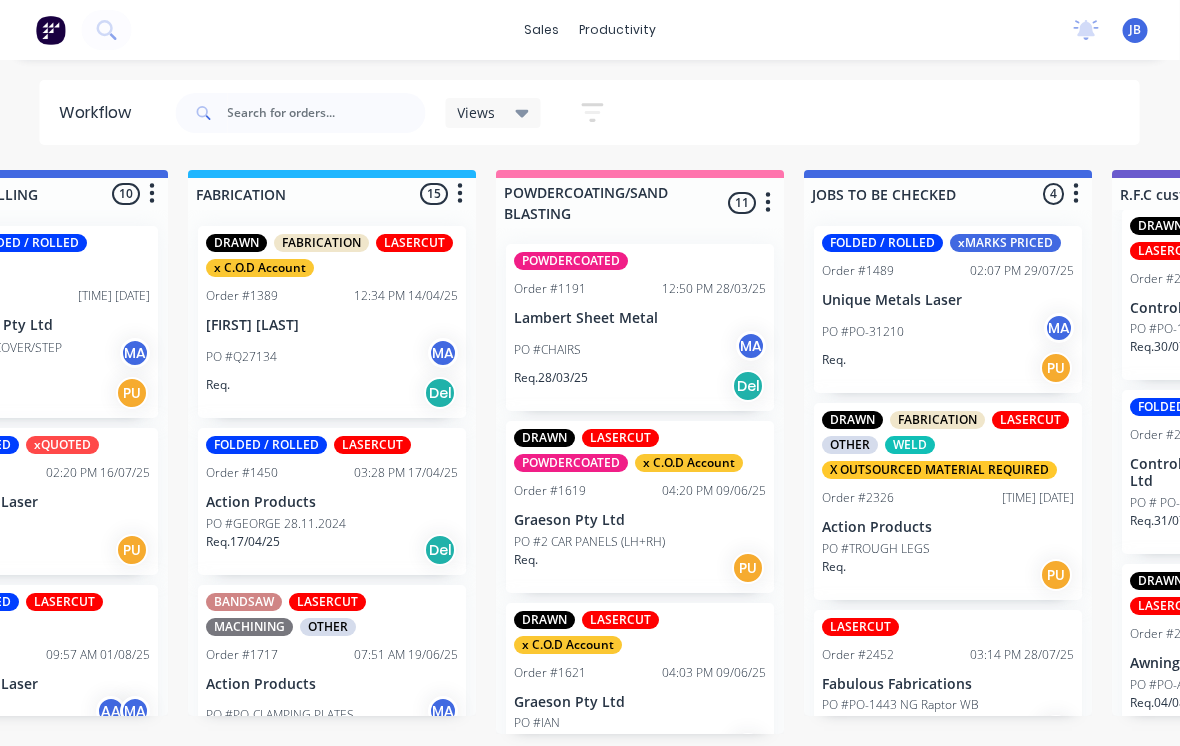 scroll, scrollTop: 19, scrollLeft: 1393, axis: both 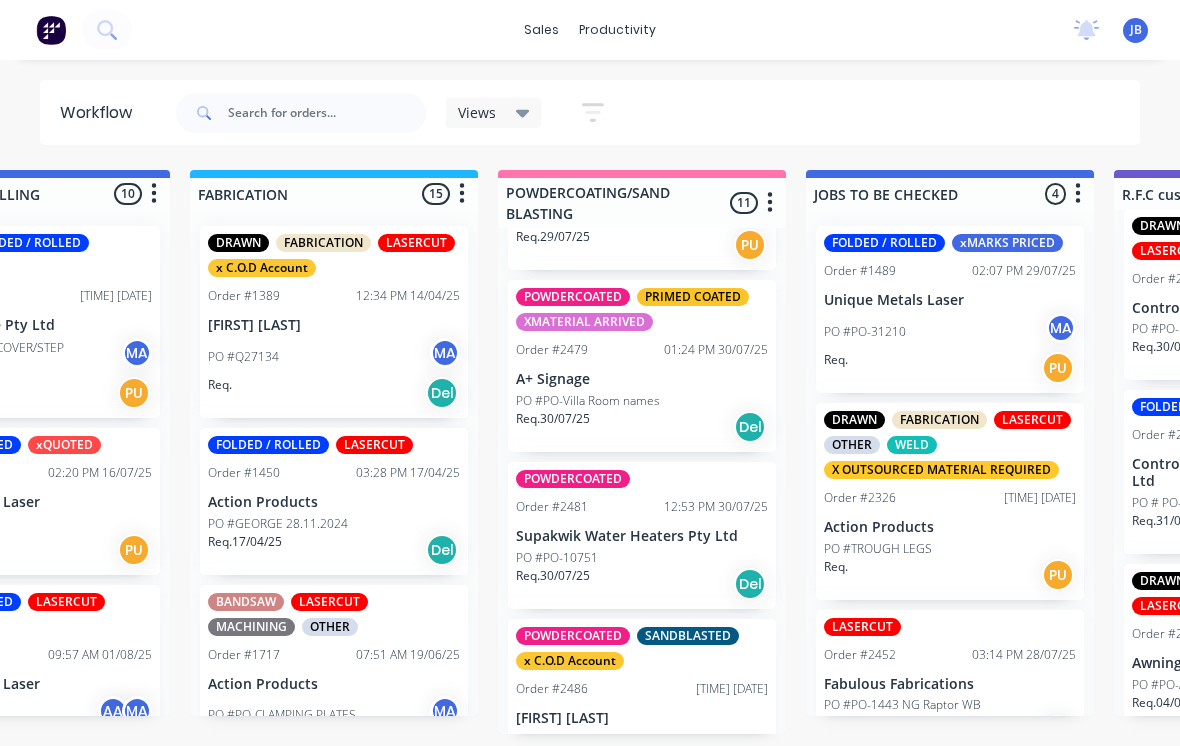 click on "Req. 30/07/25 Del" at bounding box center (642, 427) 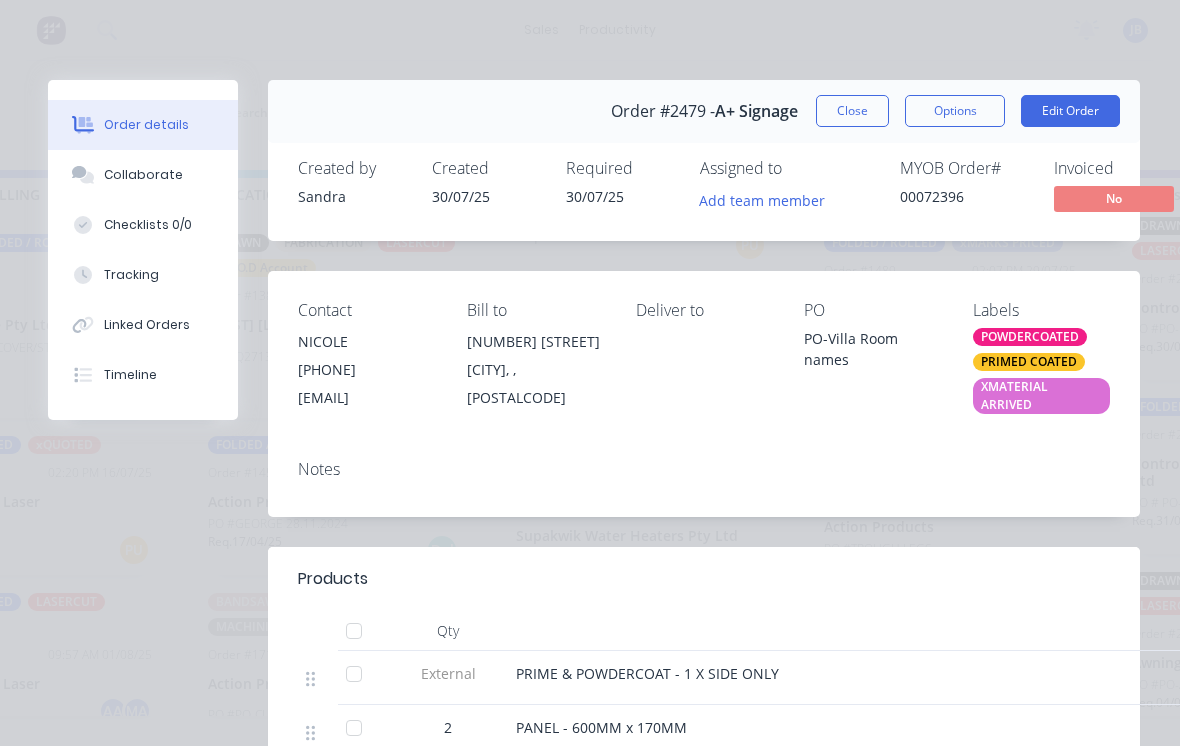 scroll, scrollTop: 0, scrollLeft: 0, axis: both 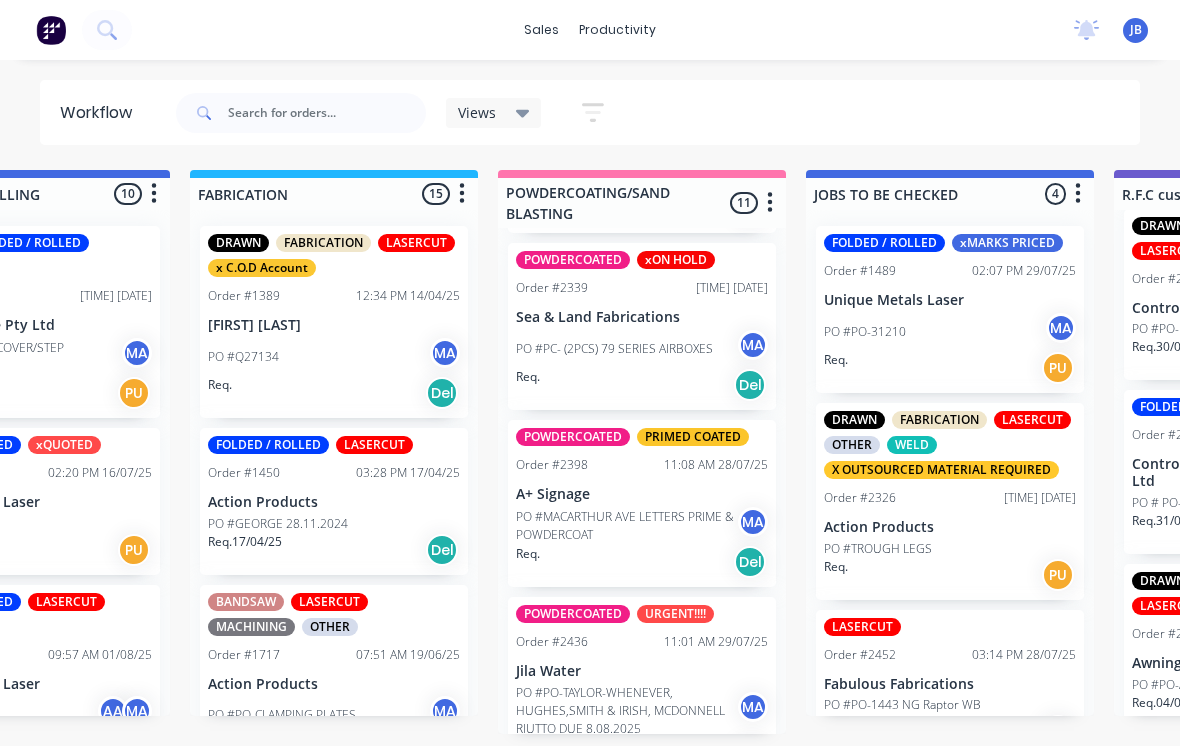 click on "PO #MACARTHUR AVE LETTERS  PRIME & POWDERCOAT" at bounding box center (627, 526) 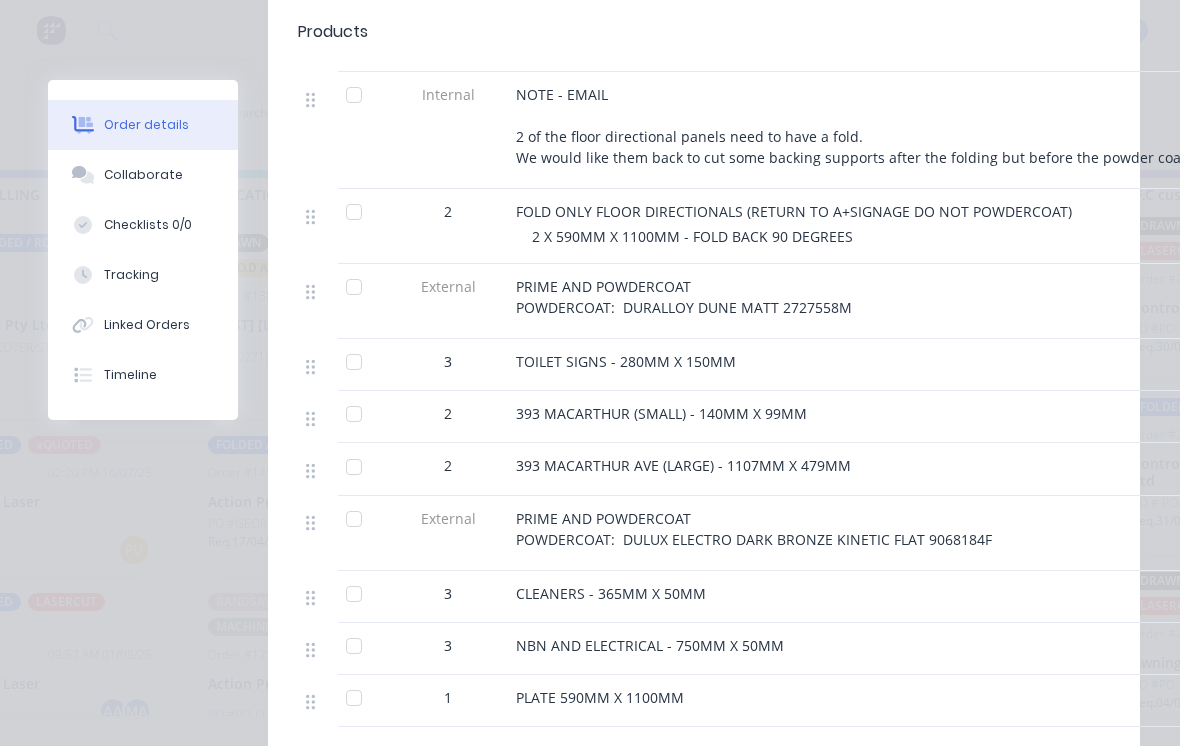scroll, scrollTop: 576, scrollLeft: 0, axis: vertical 